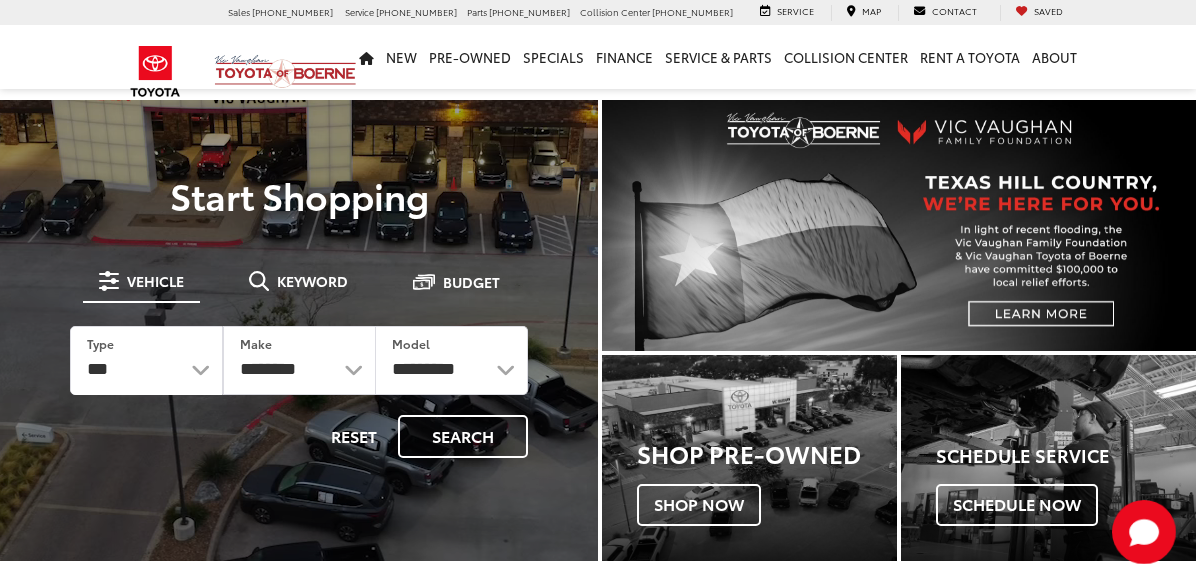 scroll, scrollTop: 0, scrollLeft: 0, axis: both 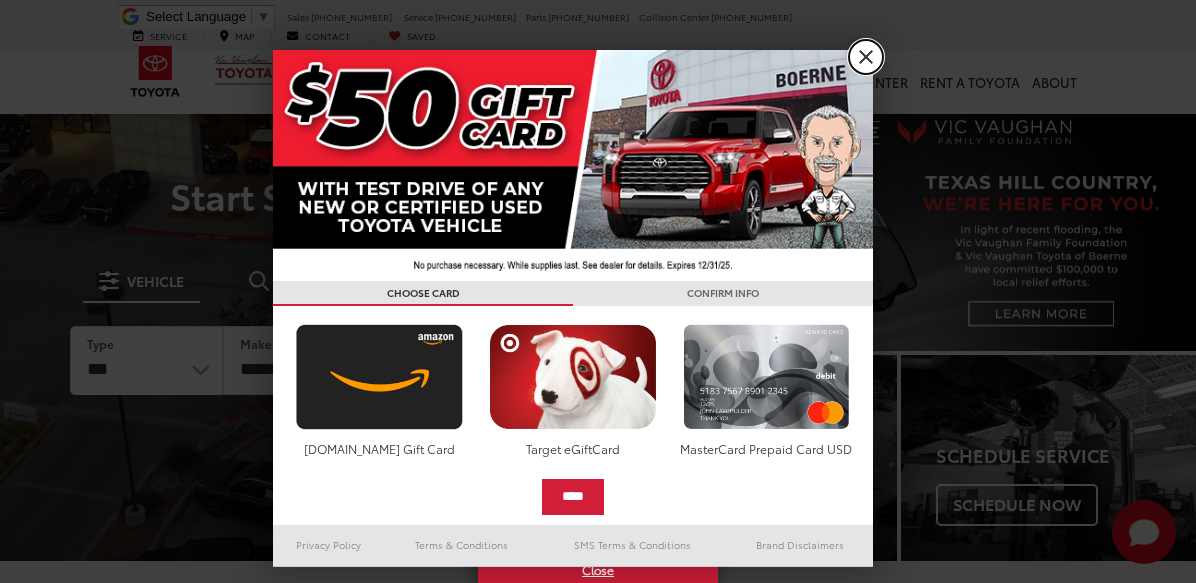 click on "X" at bounding box center [866, 57] 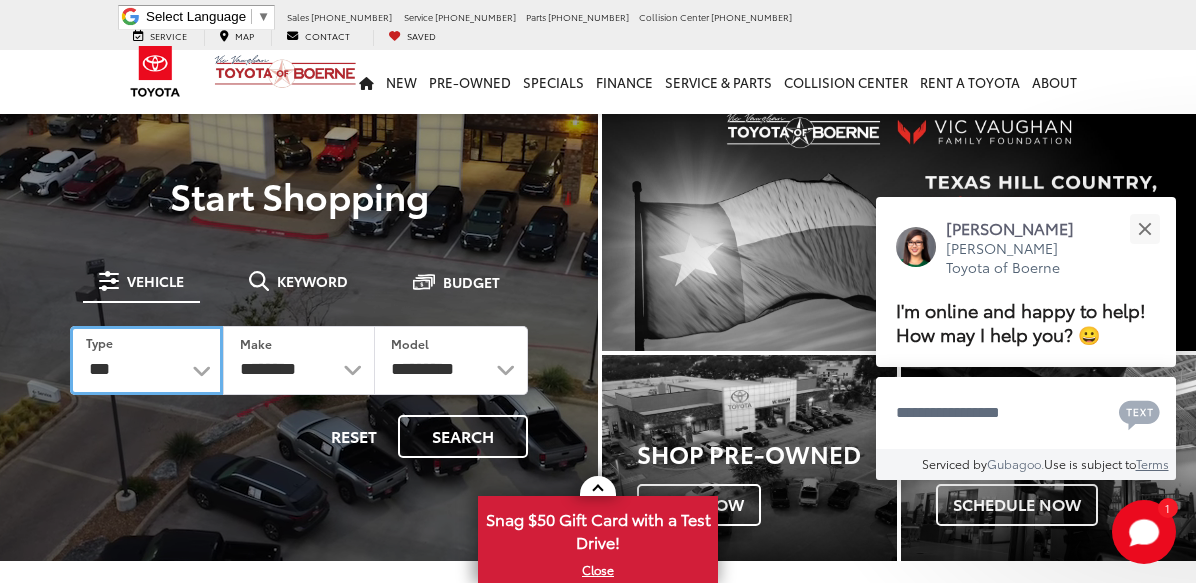 click on "***
***
****
*********" at bounding box center [146, 360] 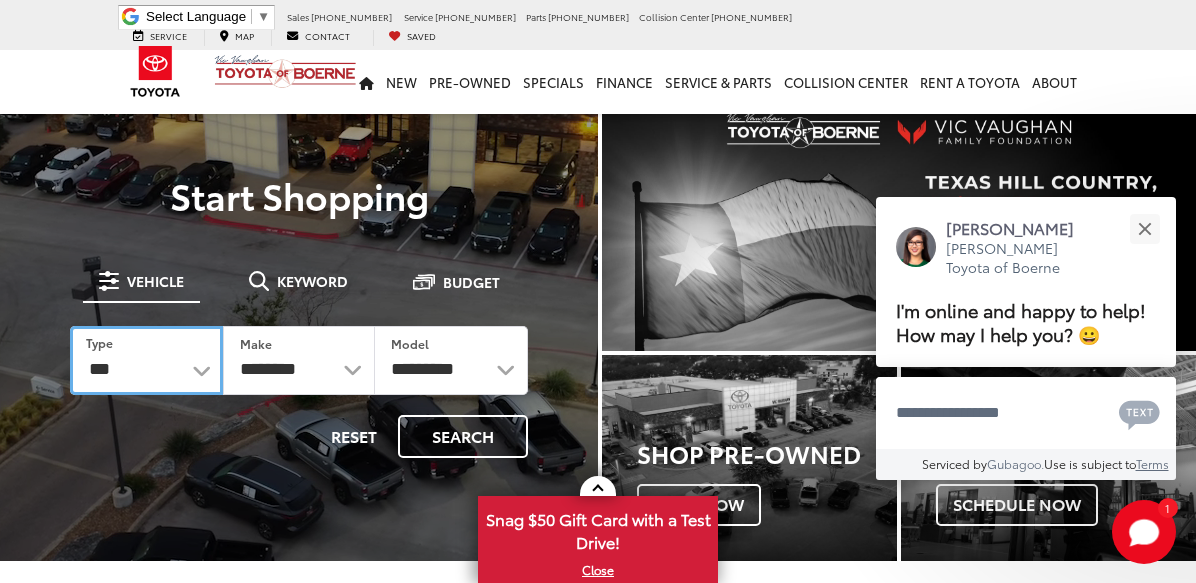 select on "******" 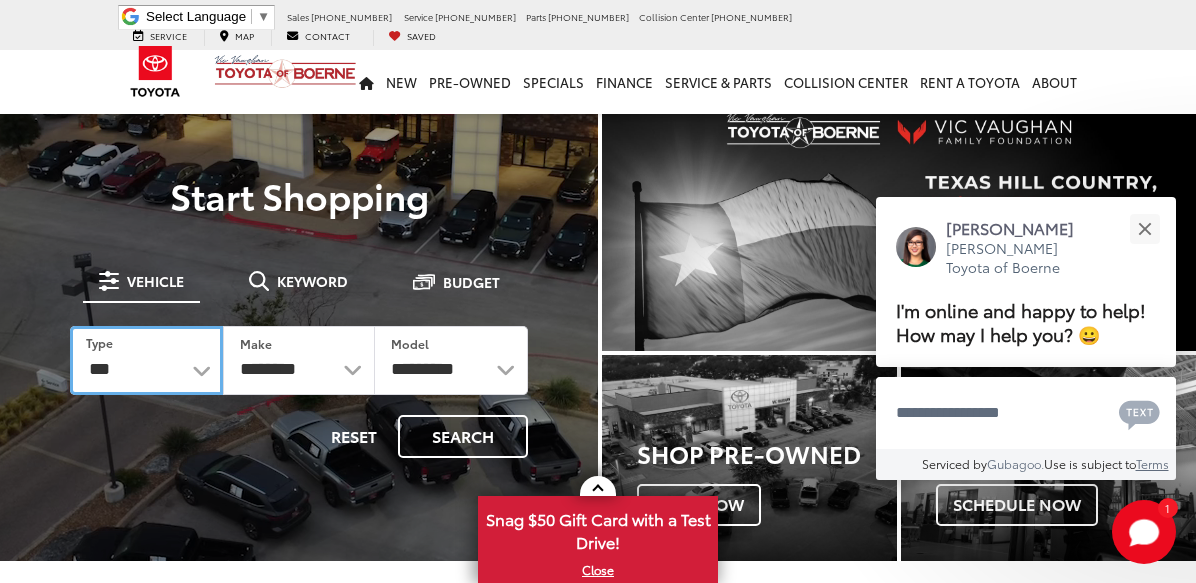 click on "***
***
****
*********" at bounding box center (146, 360) 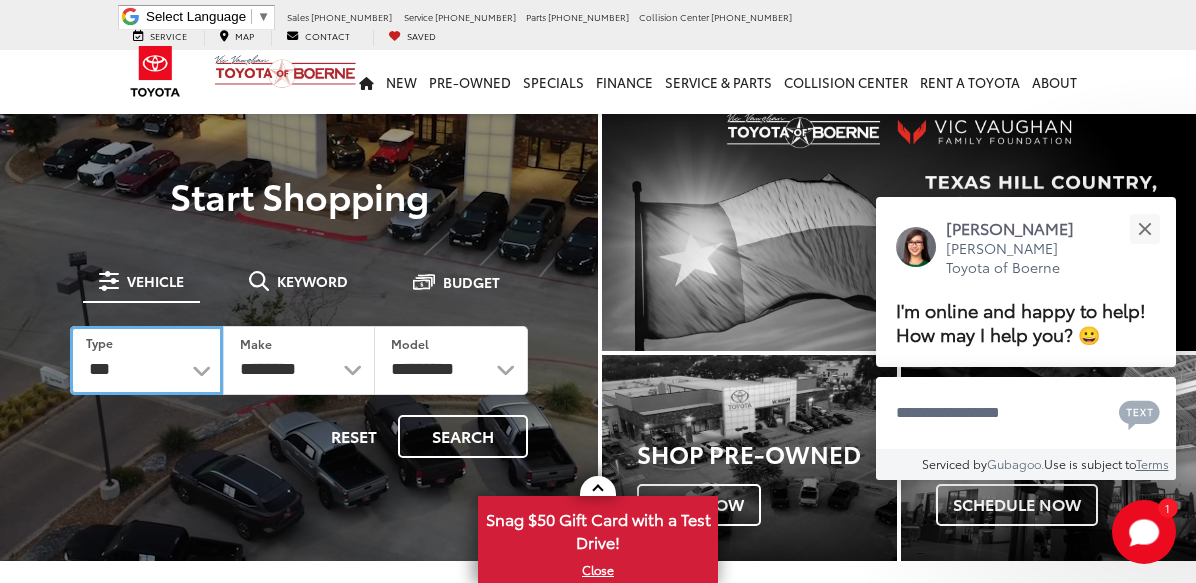 select on "******" 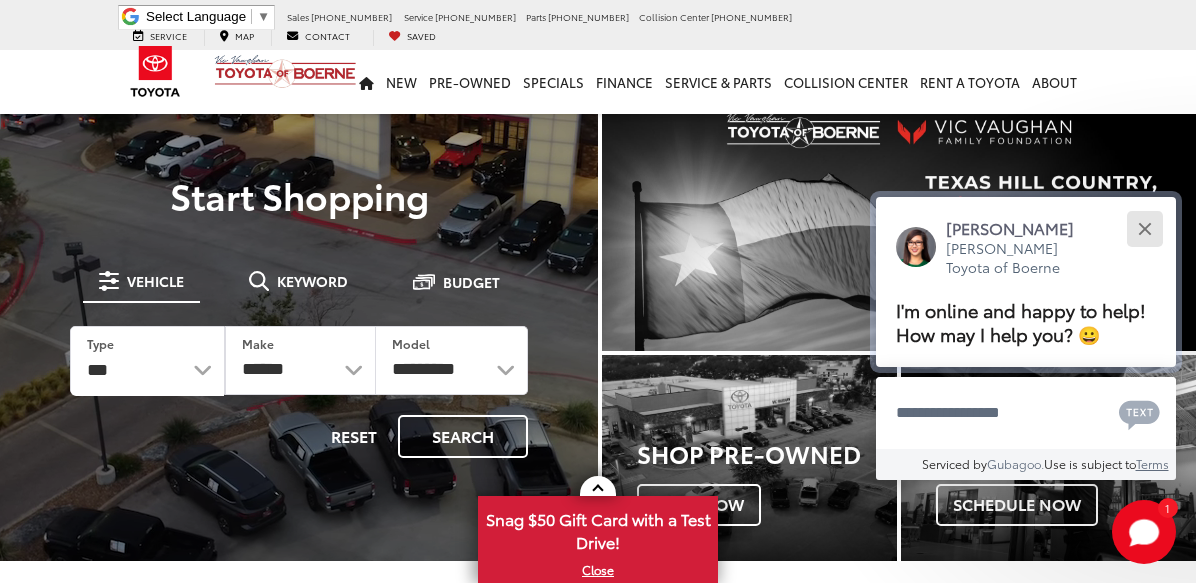 click at bounding box center (1144, 228) 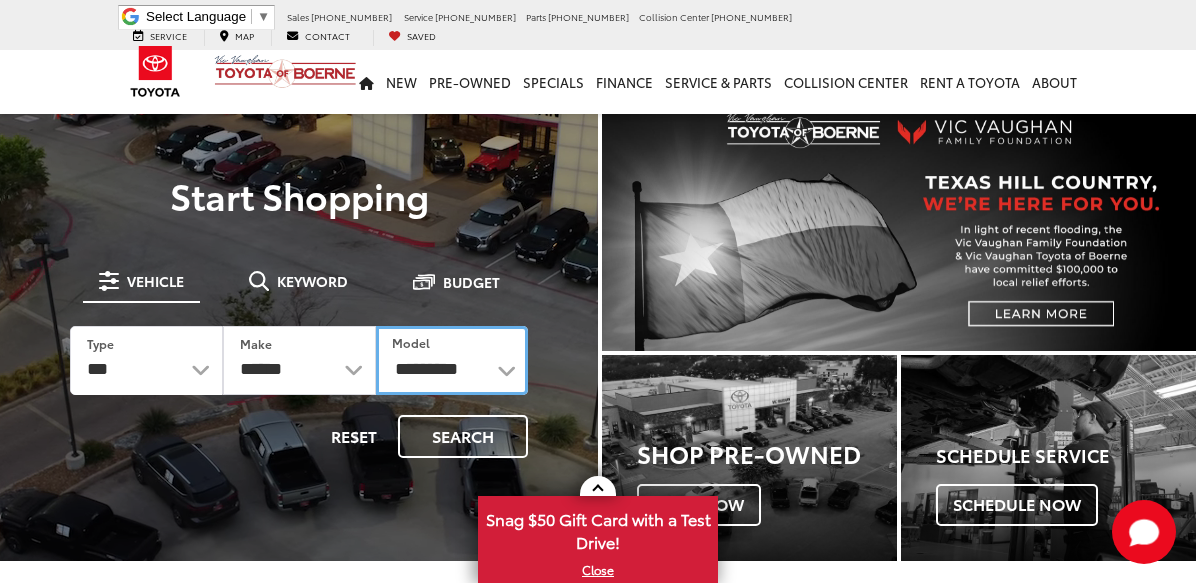click on "**********" at bounding box center [452, 360] 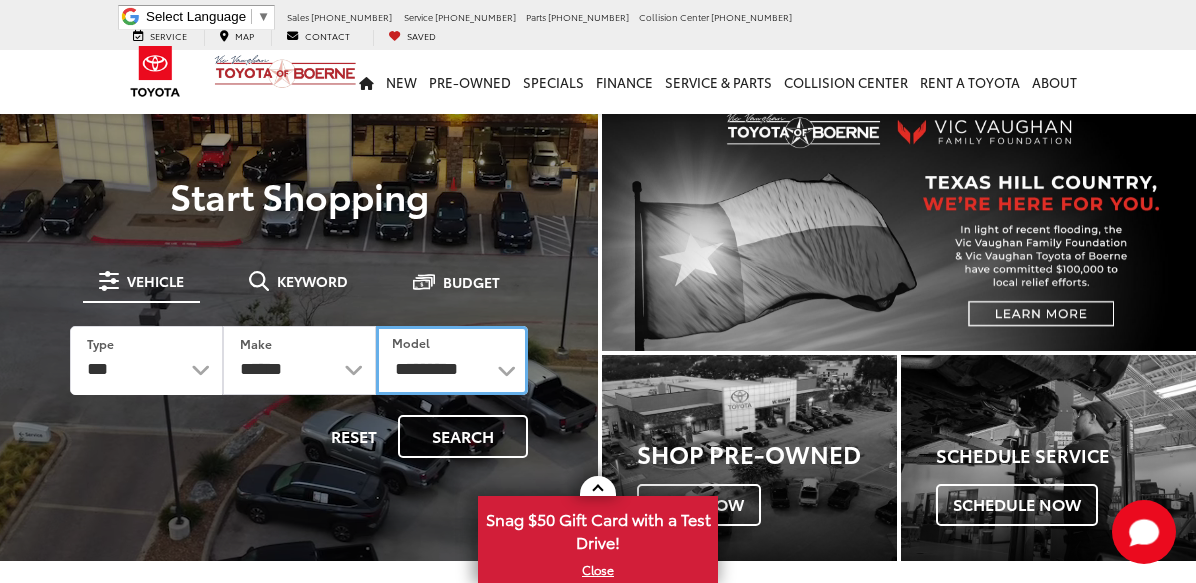 click on "**********" at bounding box center (452, 360) 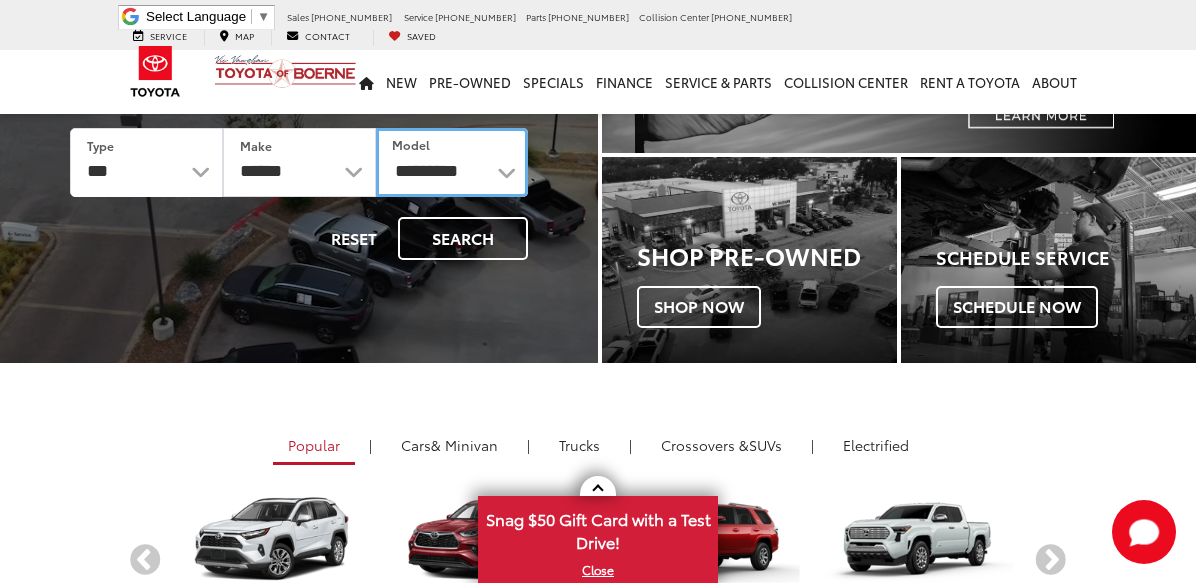 scroll, scrollTop: 200, scrollLeft: 0, axis: vertical 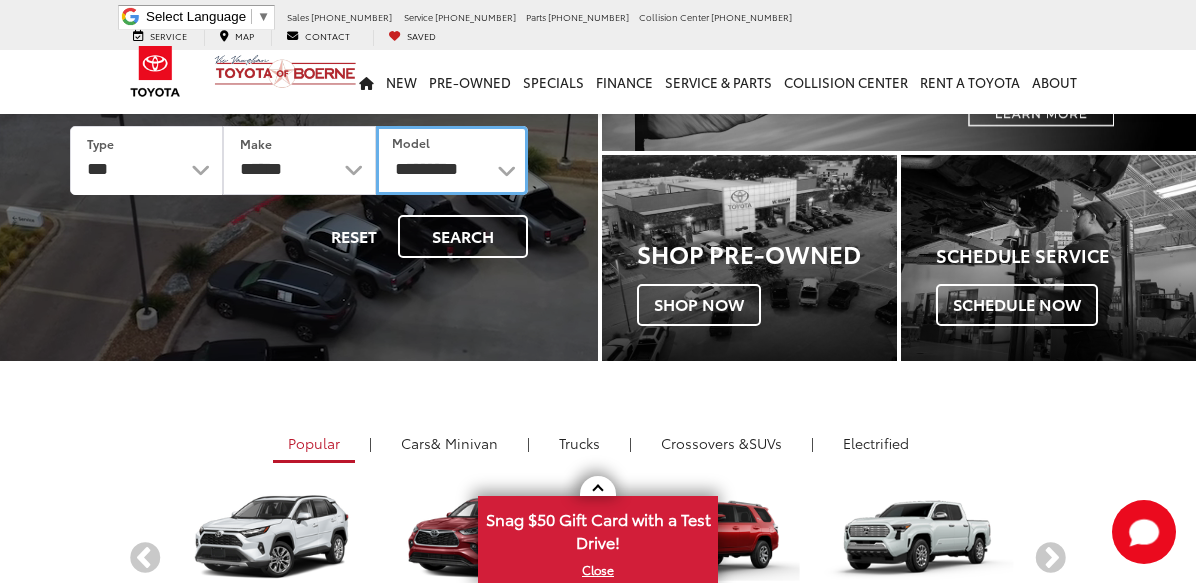 click on "**********" at bounding box center [452, 160] 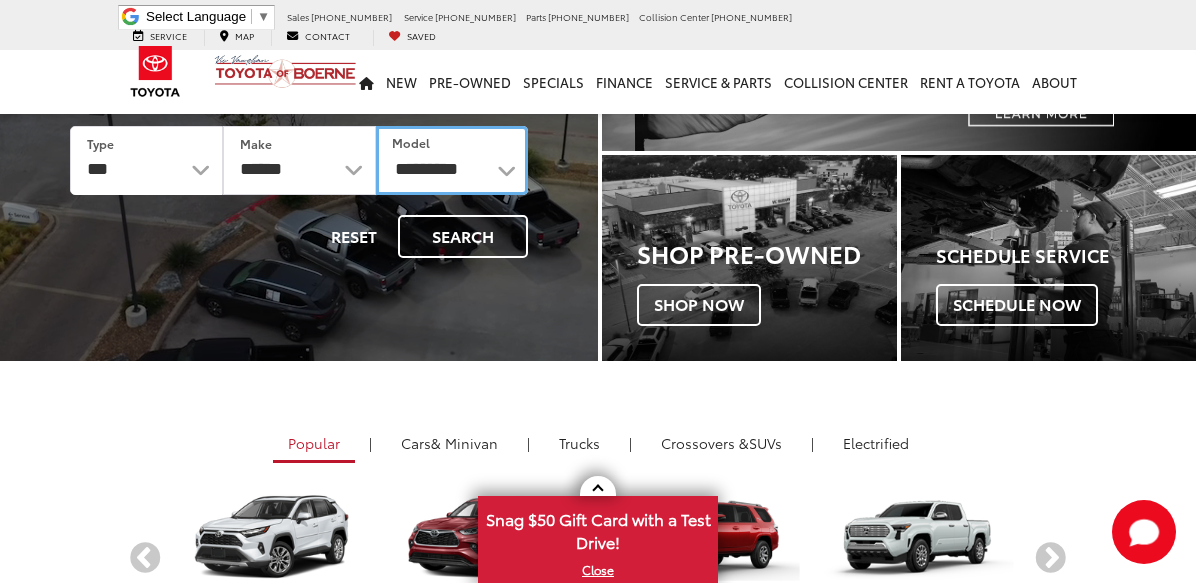 select on "**********" 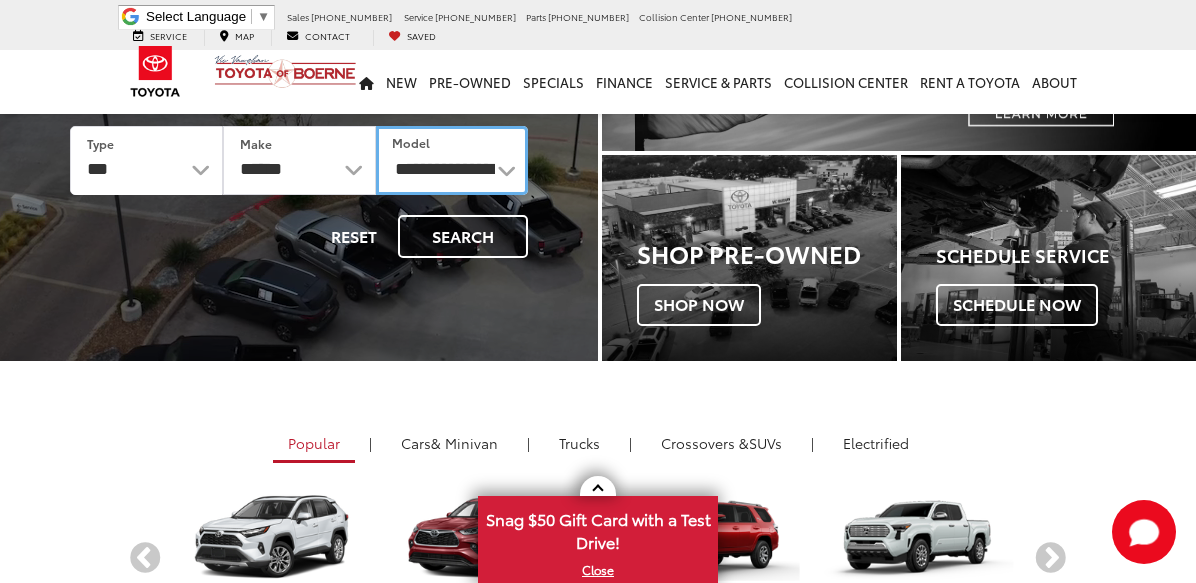 click on "**********" at bounding box center [452, 160] 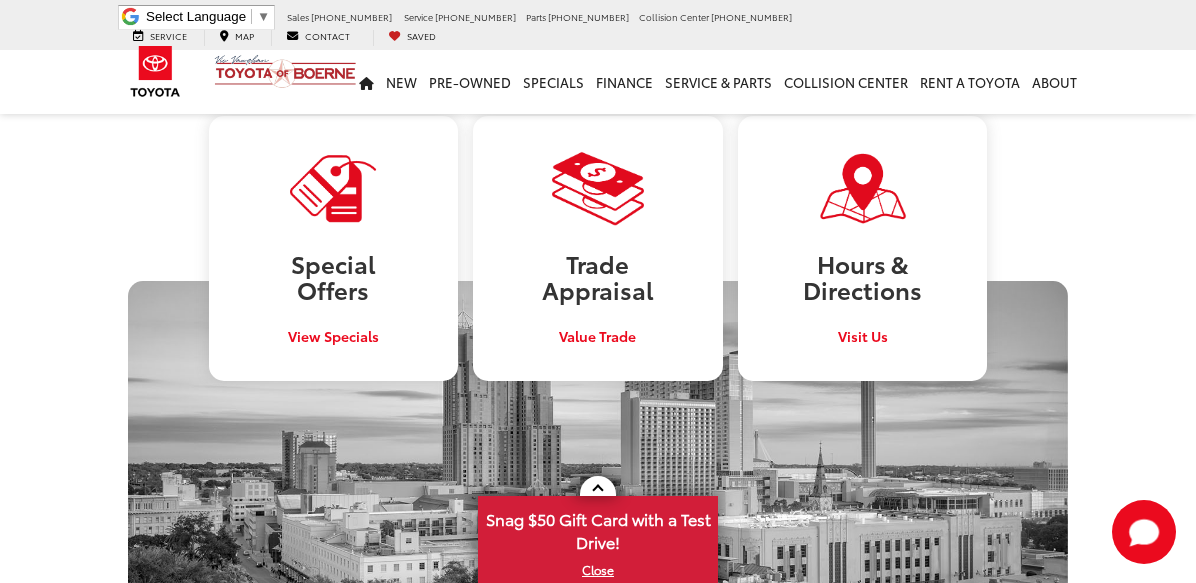 scroll, scrollTop: 1000, scrollLeft: 0, axis: vertical 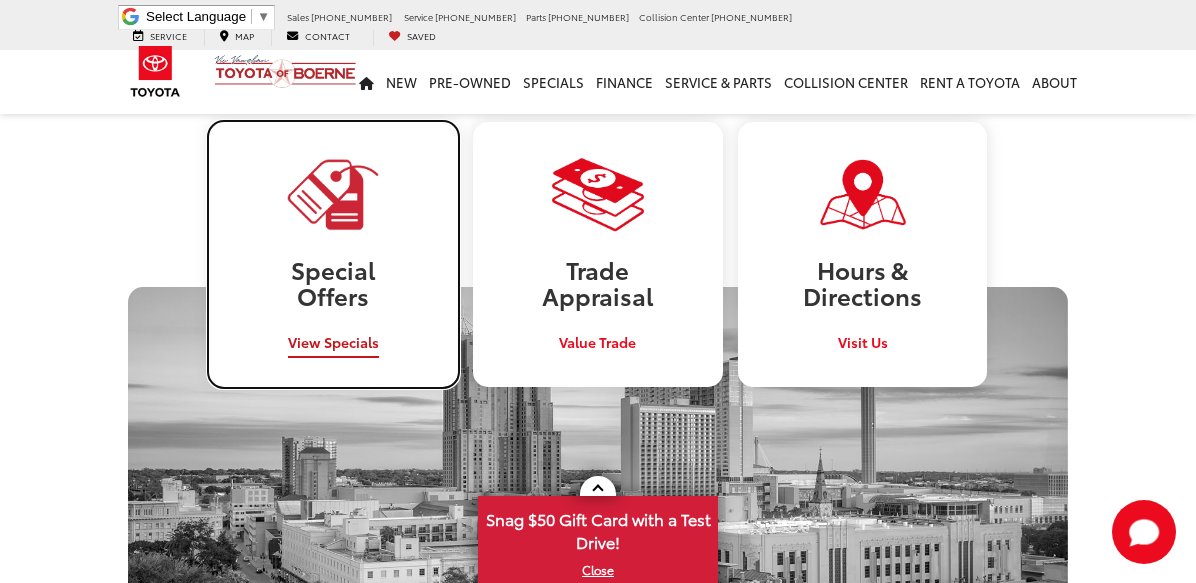click on "View Specials" at bounding box center (333, 342) 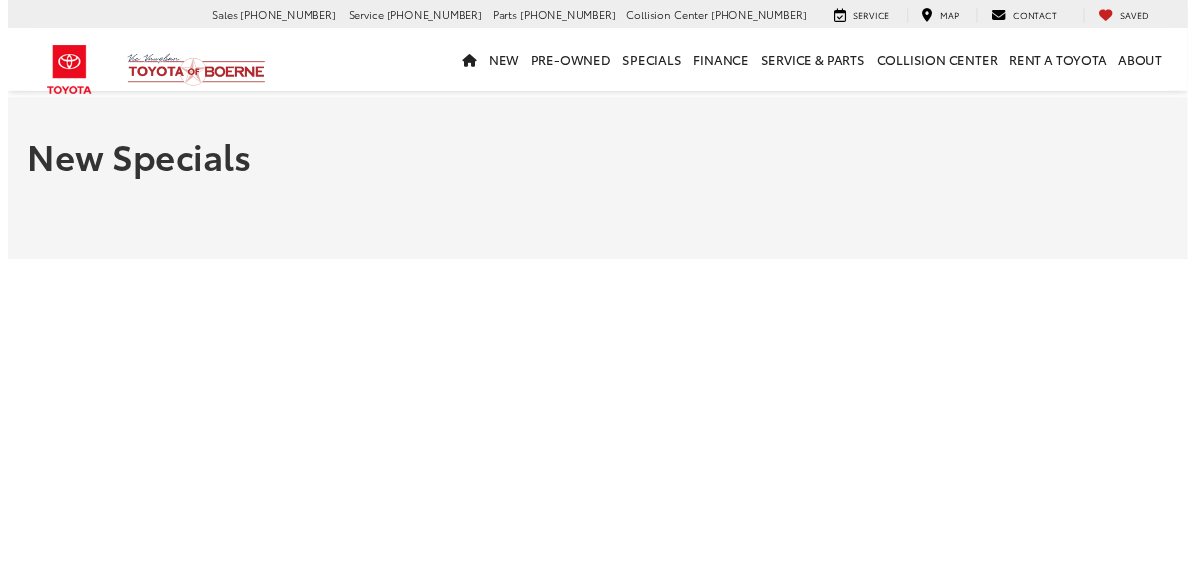 scroll, scrollTop: 0, scrollLeft: 0, axis: both 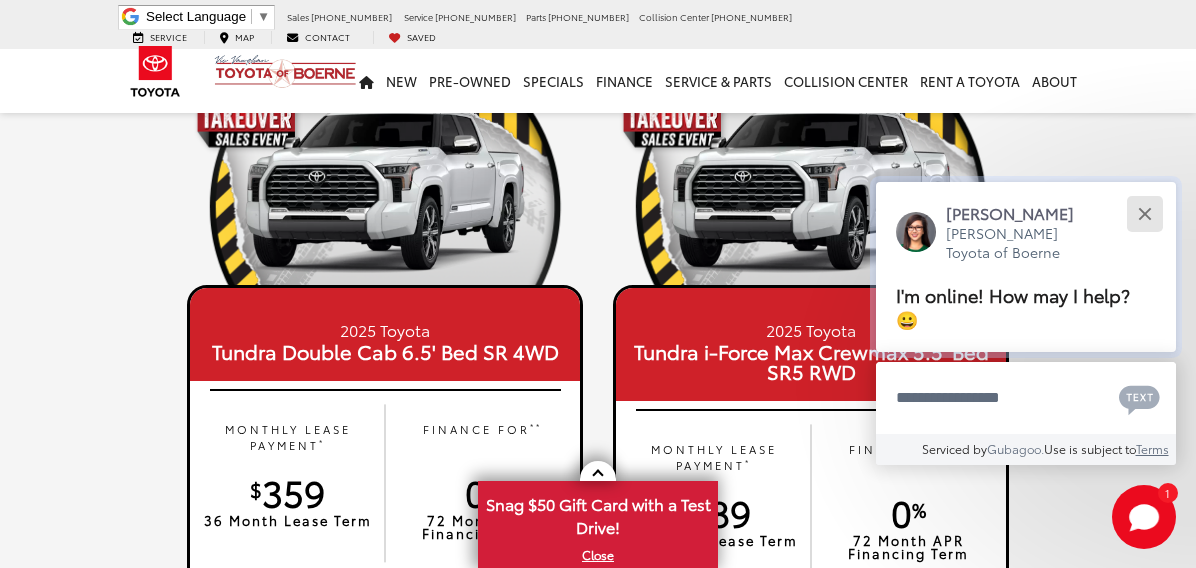 click at bounding box center [1144, 213] 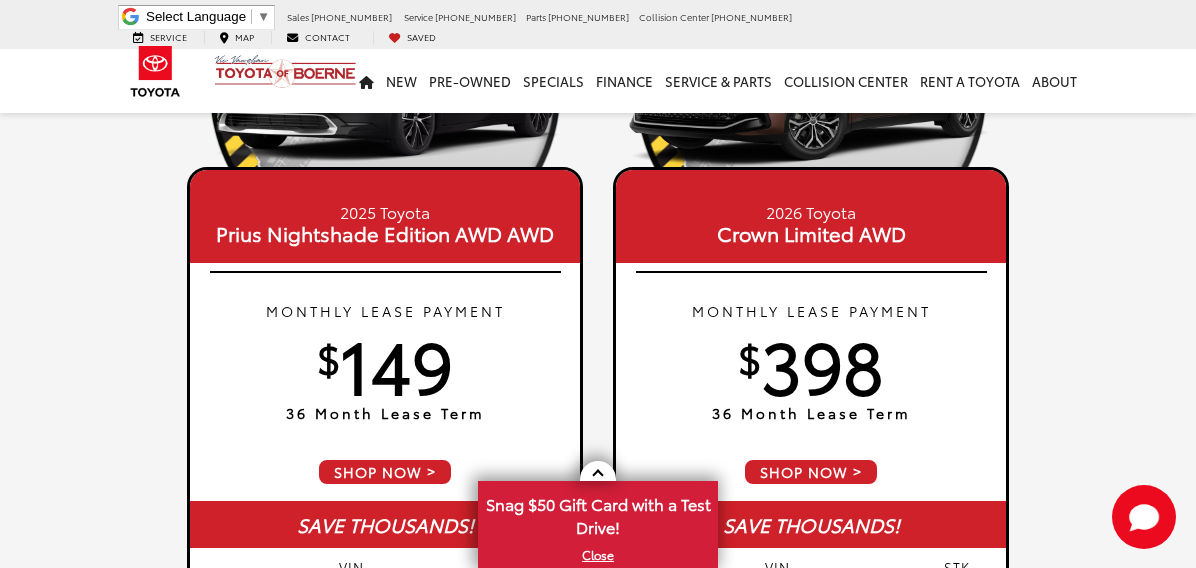 scroll, scrollTop: 4590, scrollLeft: 0, axis: vertical 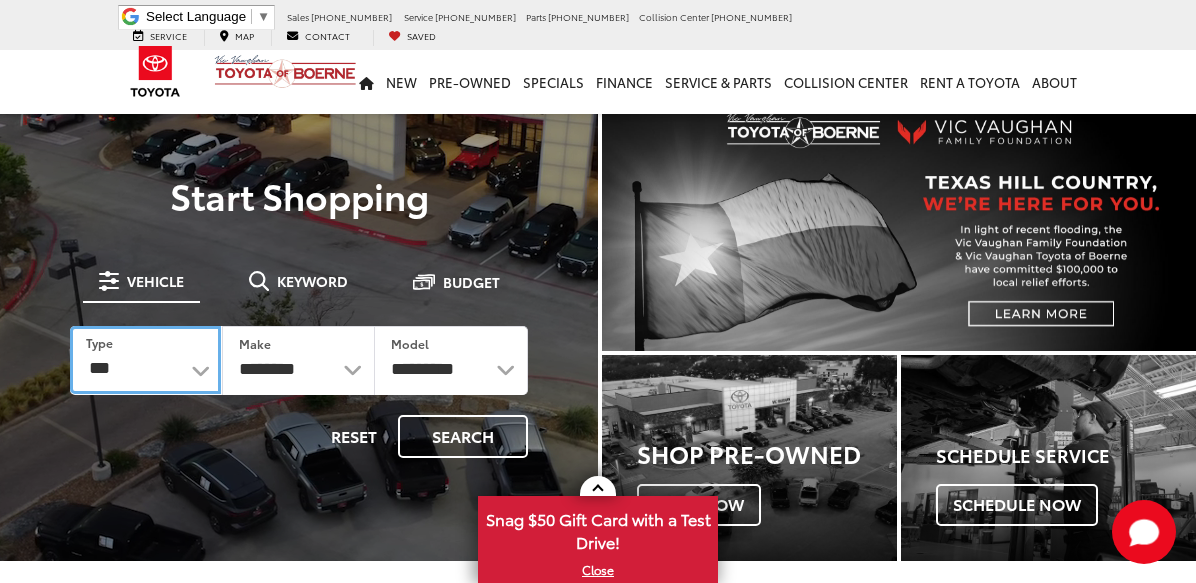 click on "***
***
****
*********" at bounding box center (145, 360) 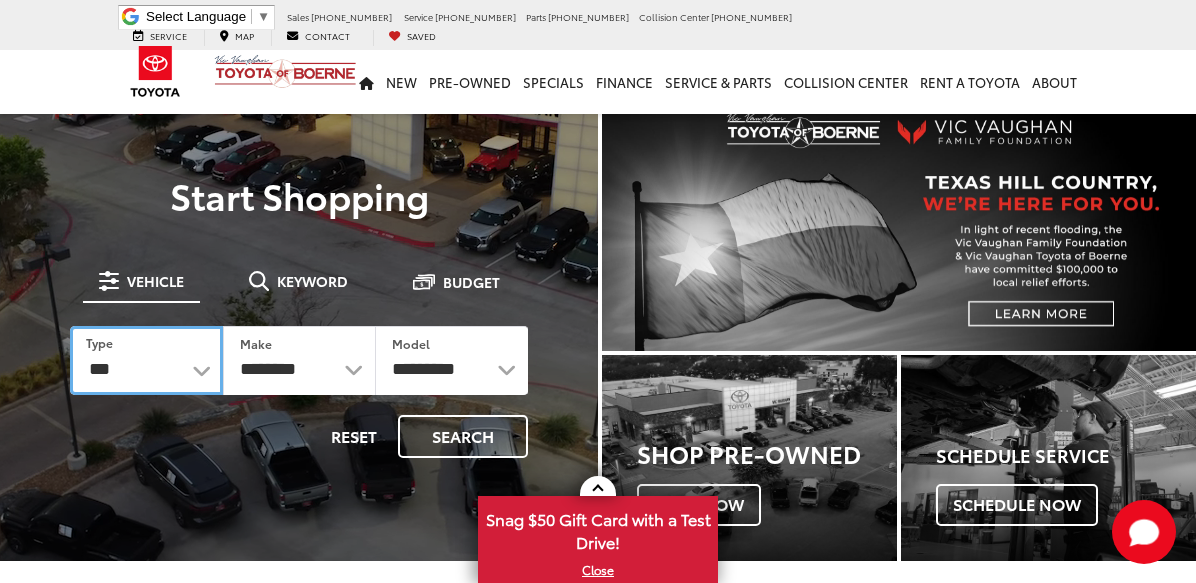 select on "******" 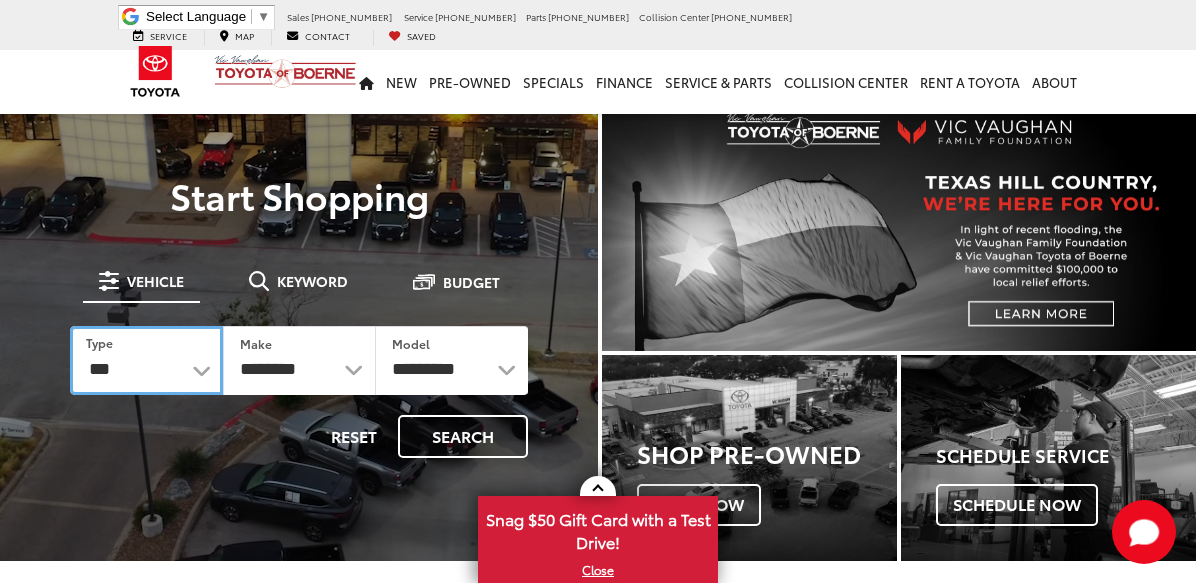 click on "***
***
****
*********" at bounding box center (146, 360) 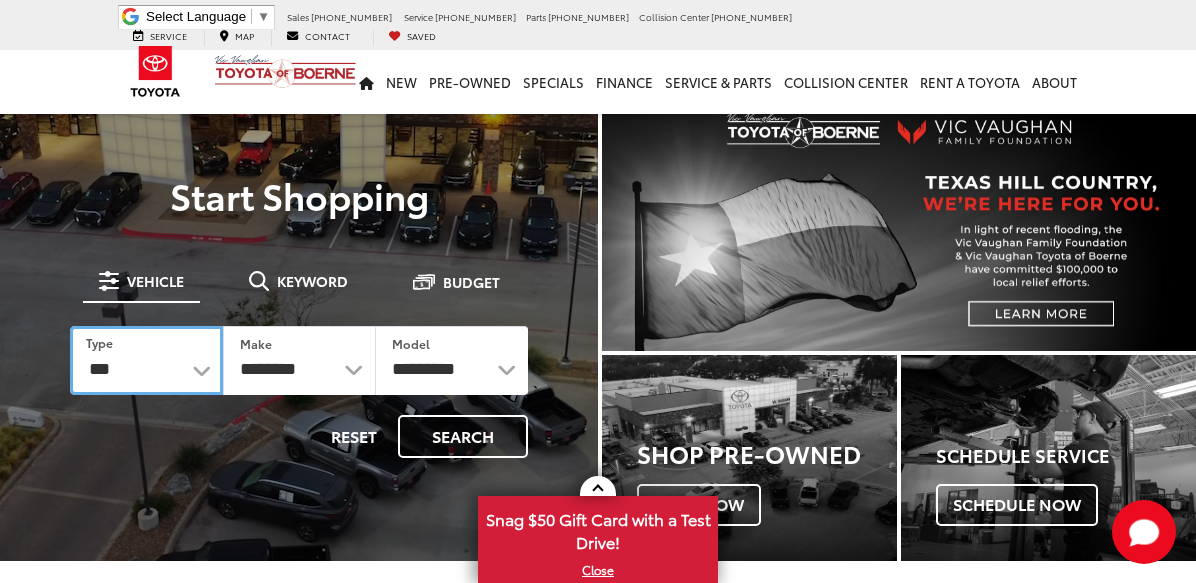 select on "******" 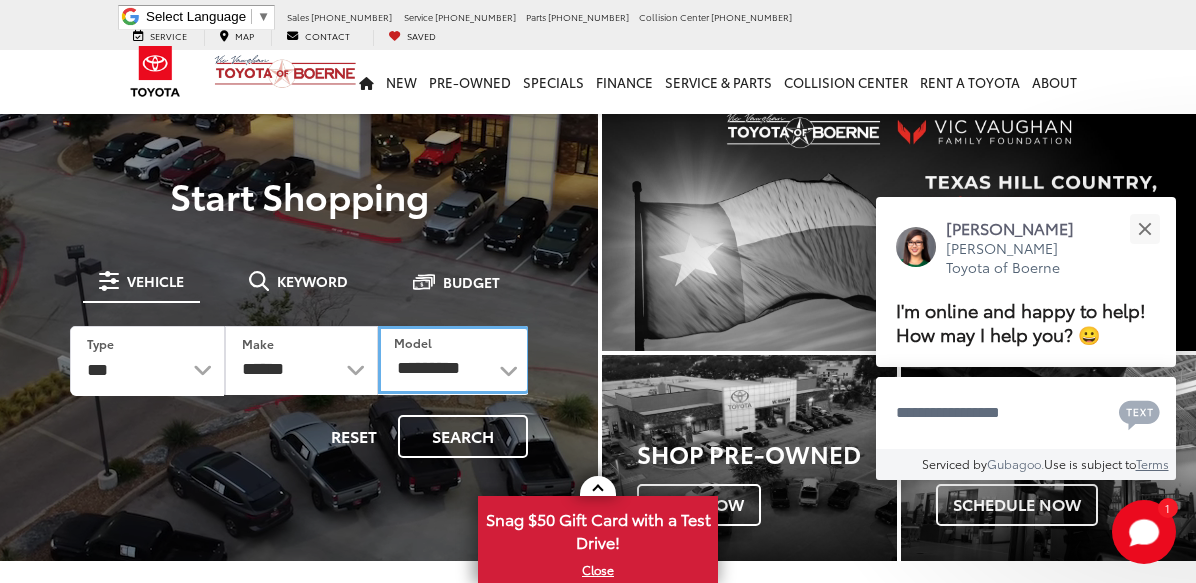 click on "**********" at bounding box center [454, 360] 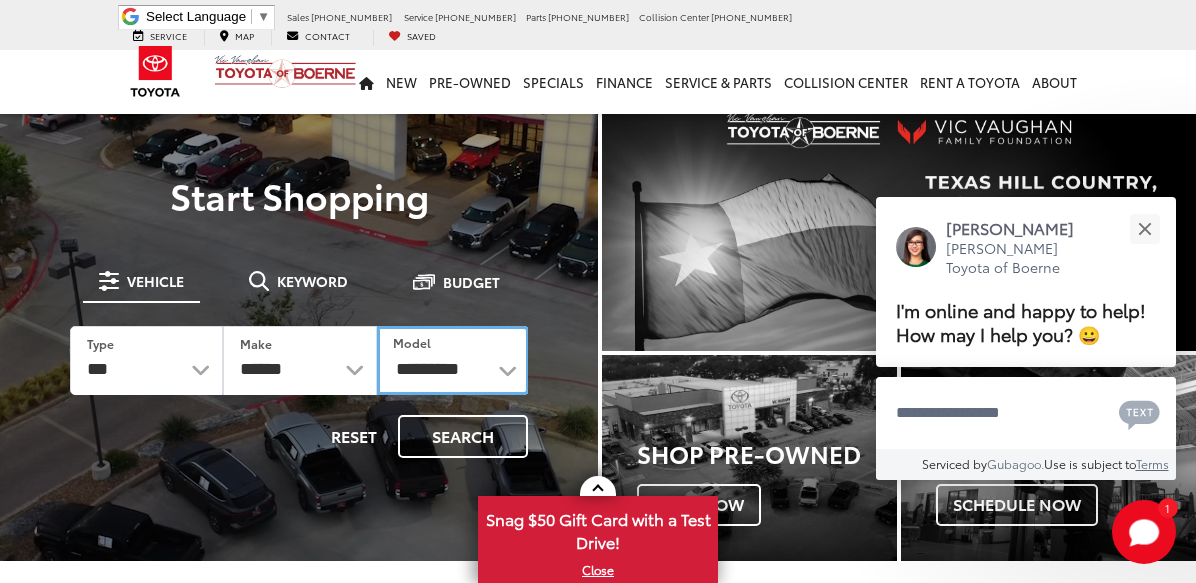 select on "**********" 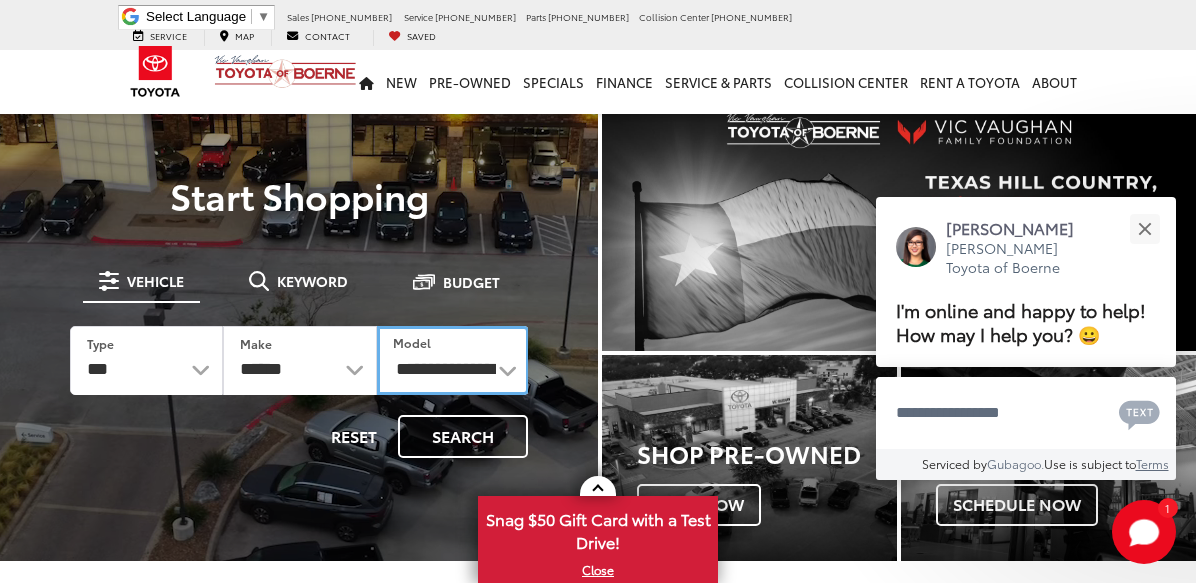 click on "**********" at bounding box center (453, 360) 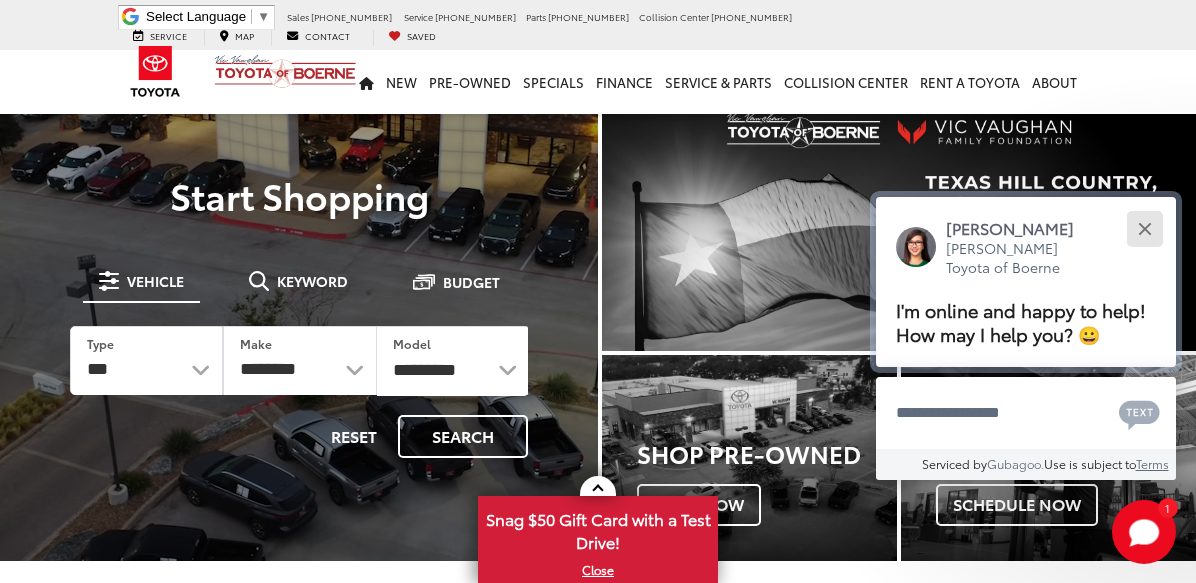 click at bounding box center (1144, 228) 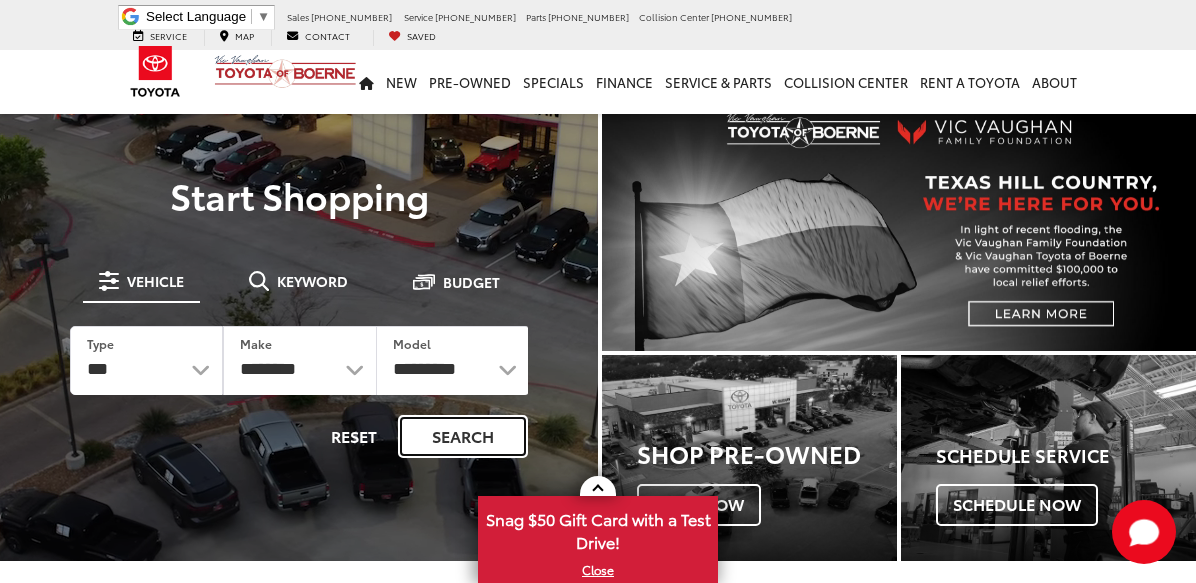 click on "Search" at bounding box center [463, 436] 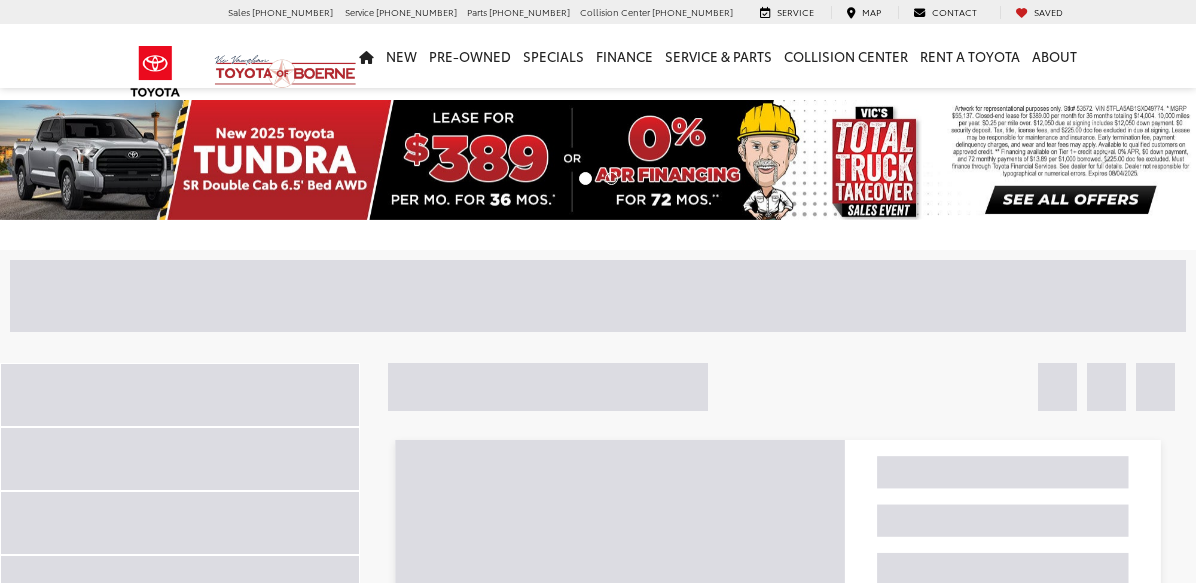scroll, scrollTop: 0, scrollLeft: 0, axis: both 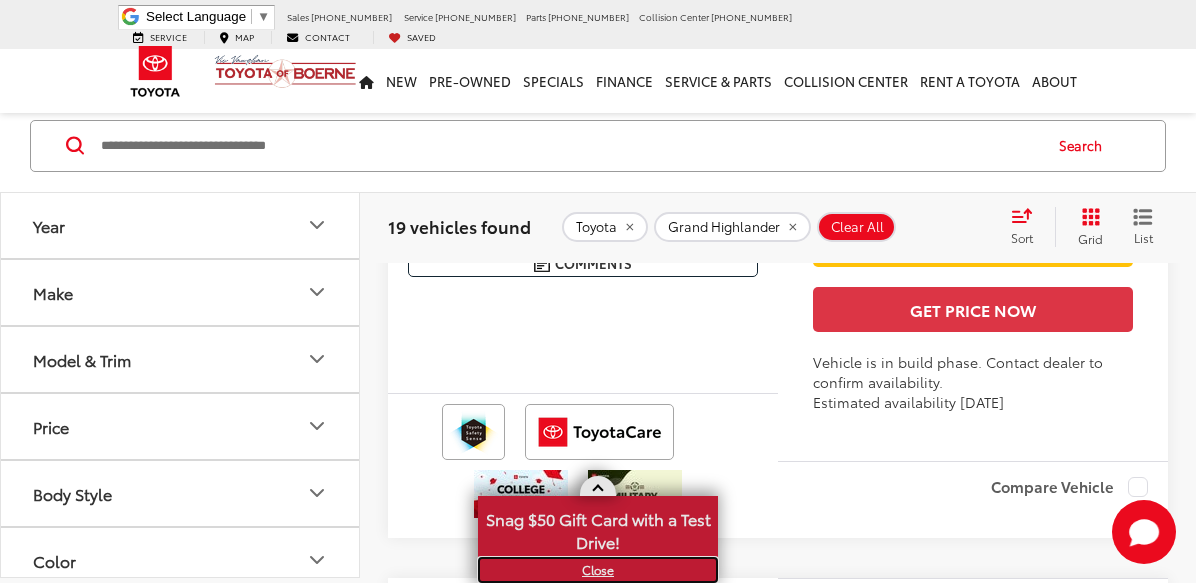 click on "X" at bounding box center (598, 570) 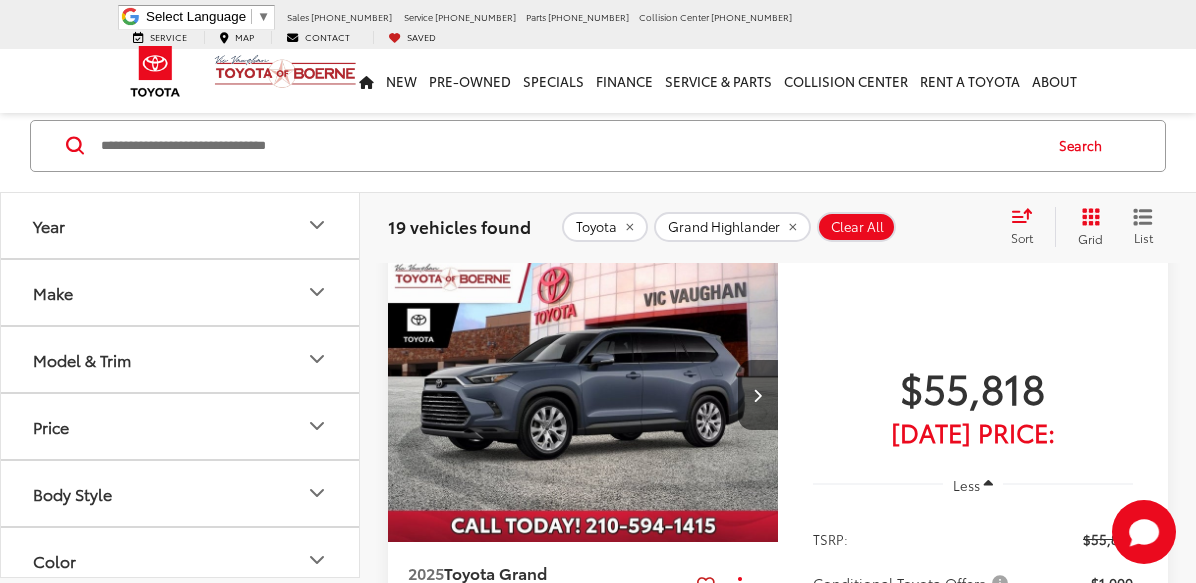 scroll, scrollTop: 6600, scrollLeft: 0, axis: vertical 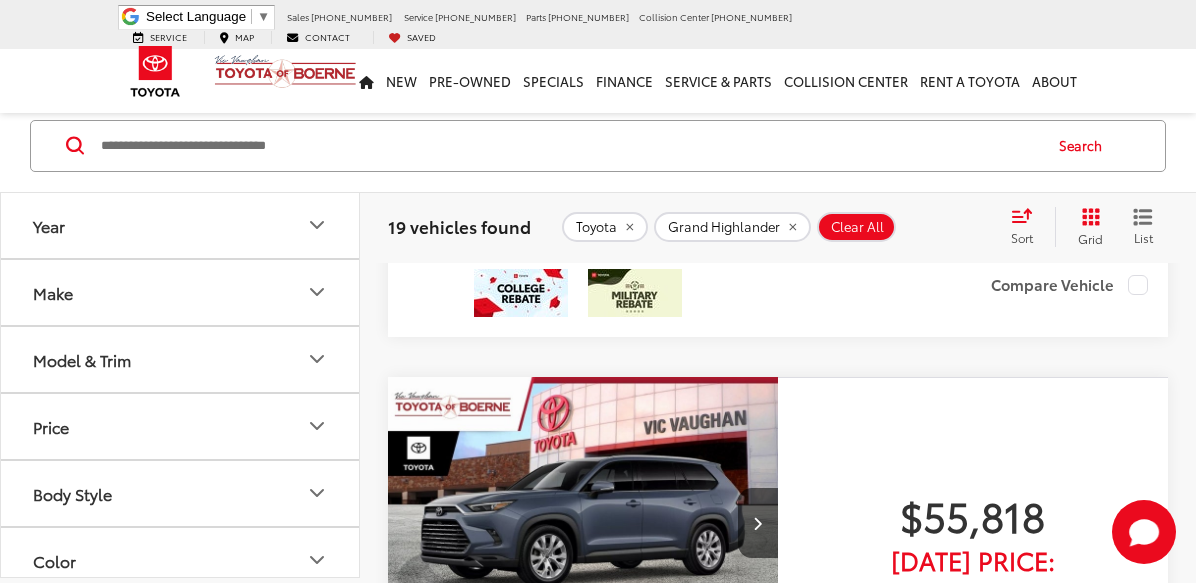 click on "Toyota Grand Highlander" at bounding box center (477, 21) 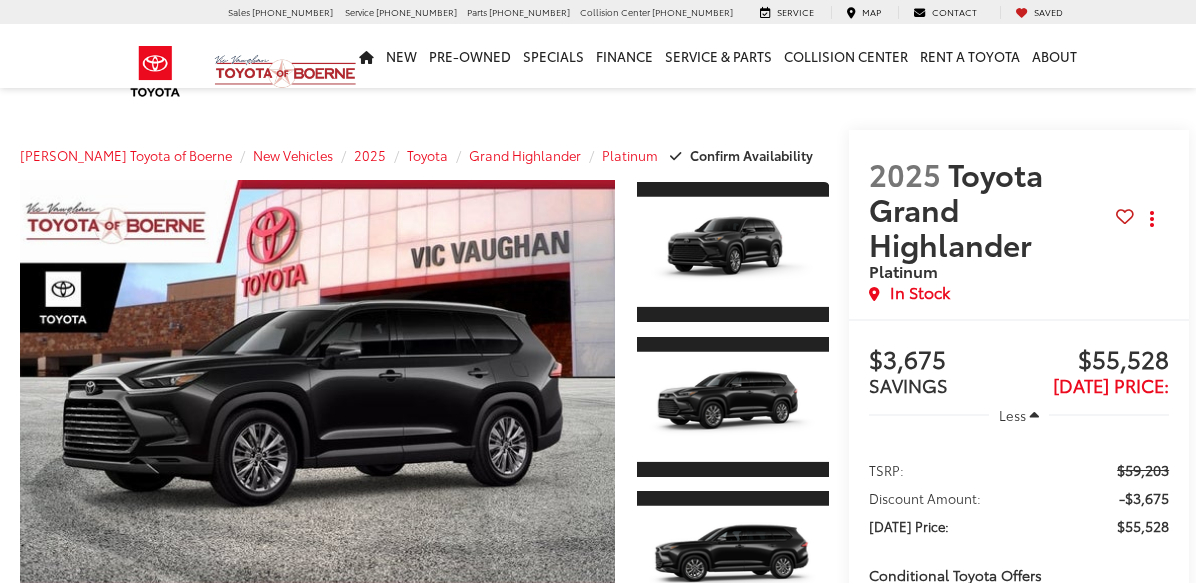 scroll, scrollTop: 0, scrollLeft: 0, axis: both 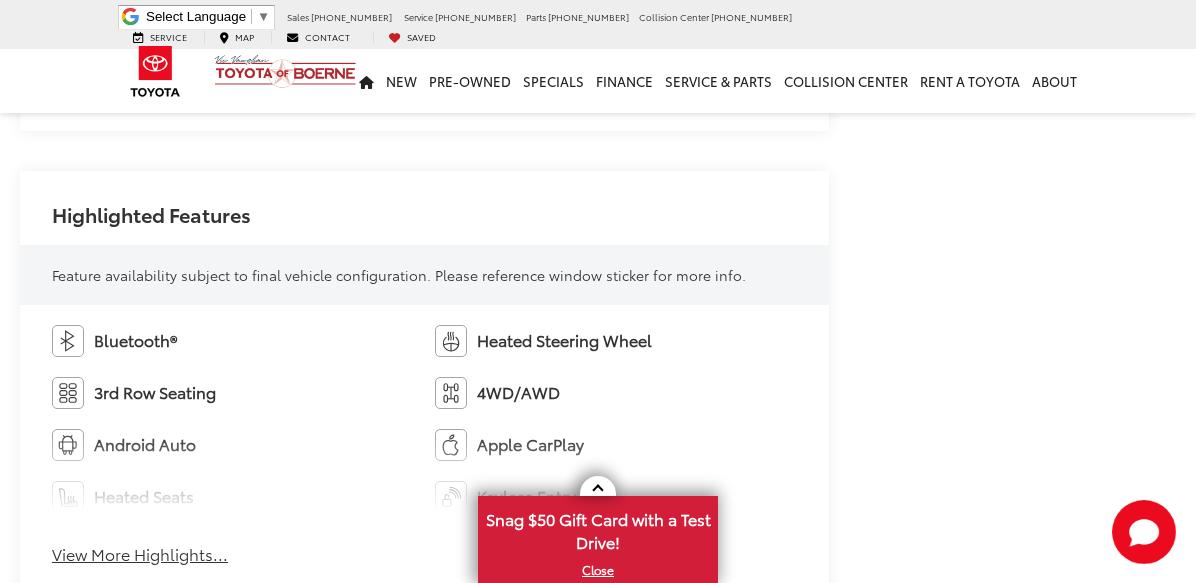 click on "Read More..." at bounding box center (100, 896) 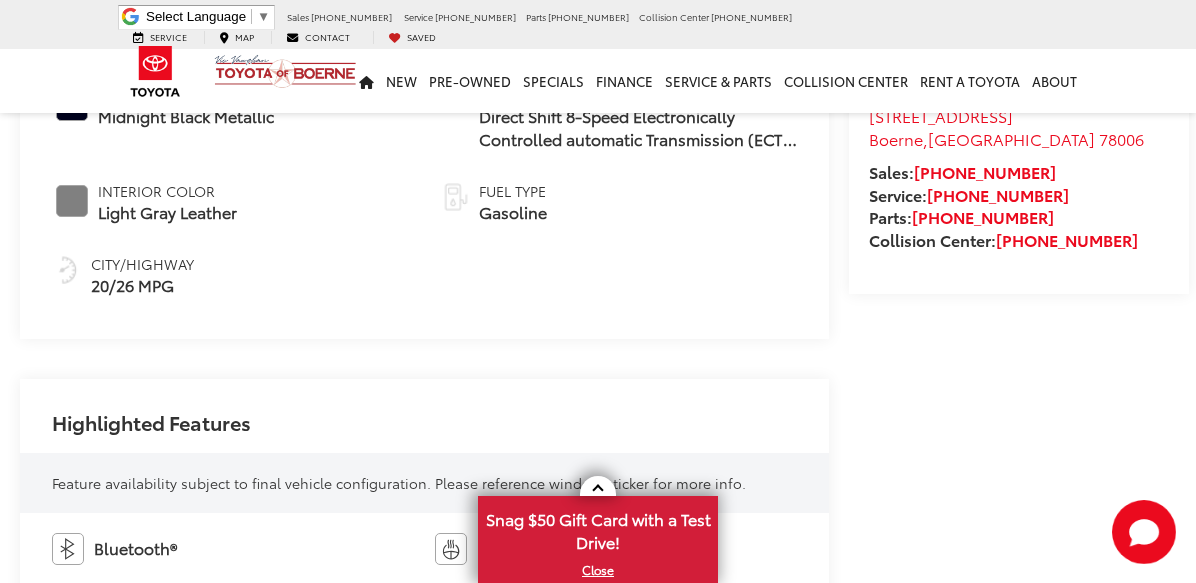 scroll, scrollTop: 900, scrollLeft: 0, axis: vertical 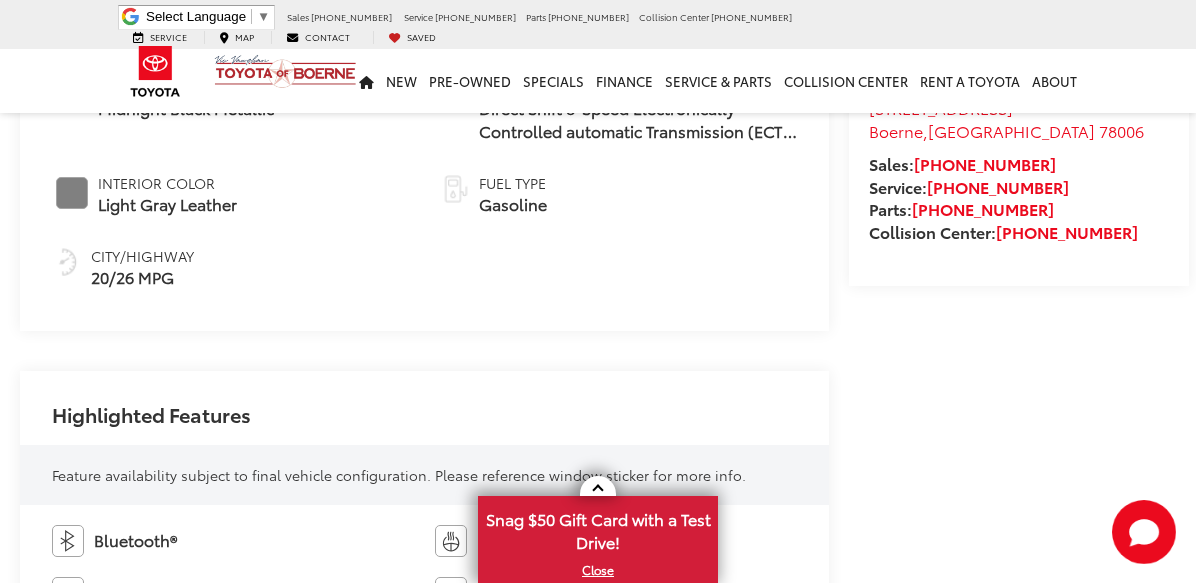 click on "View More Highlights..." at bounding box center [140, 754] 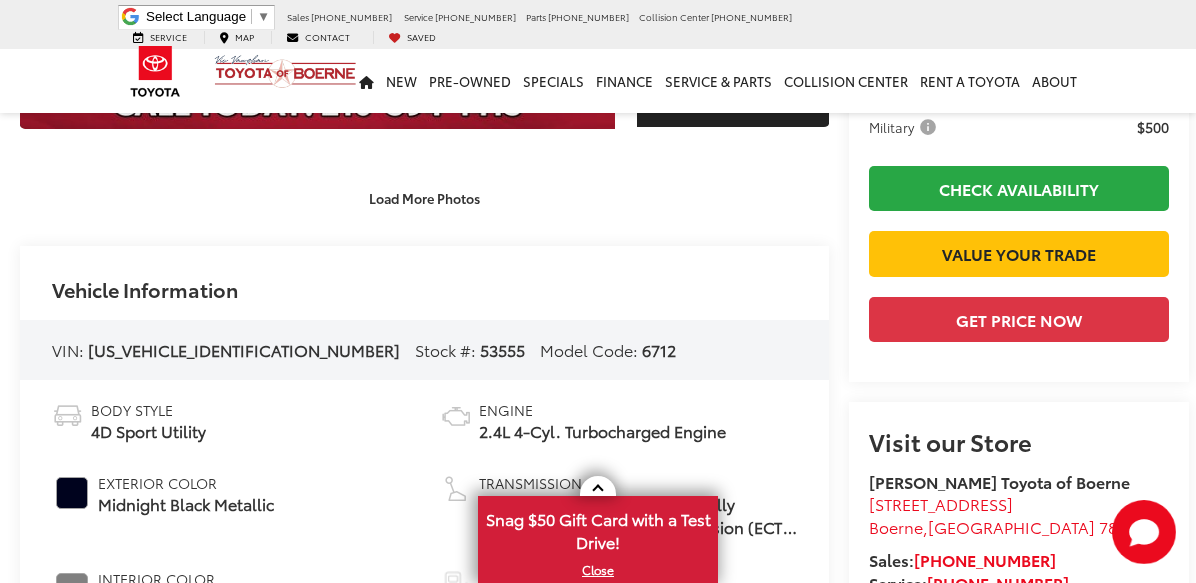 scroll, scrollTop: 500, scrollLeft: 0, axis: vertical 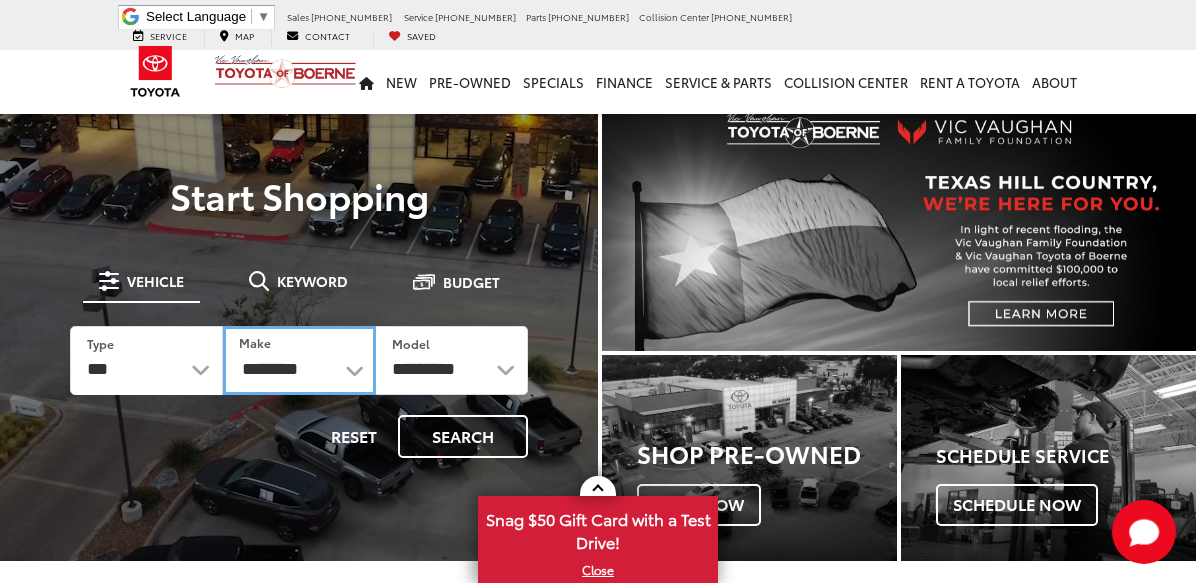click on "**********" at bounding box center [299, 360] 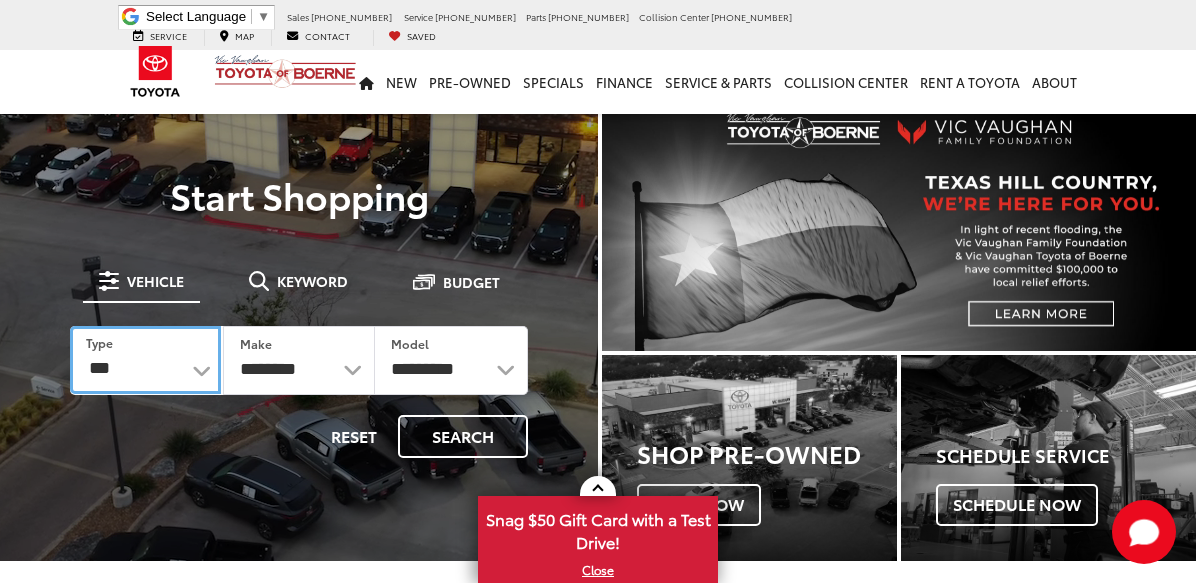 click on "***
***
****
*********" at bounding box center (145, 360) 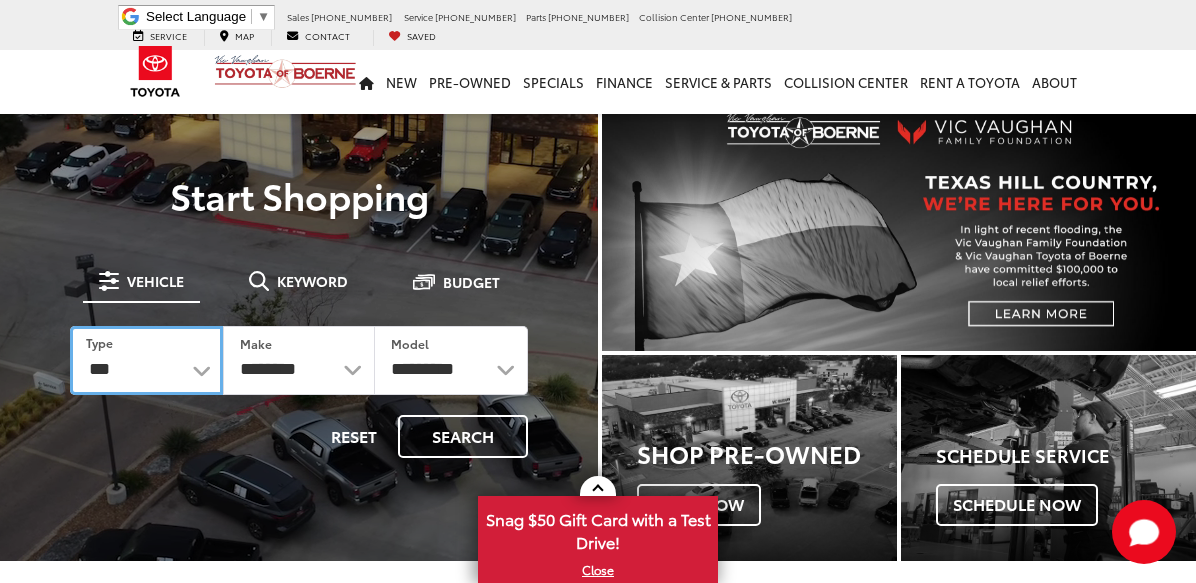 select on "******" 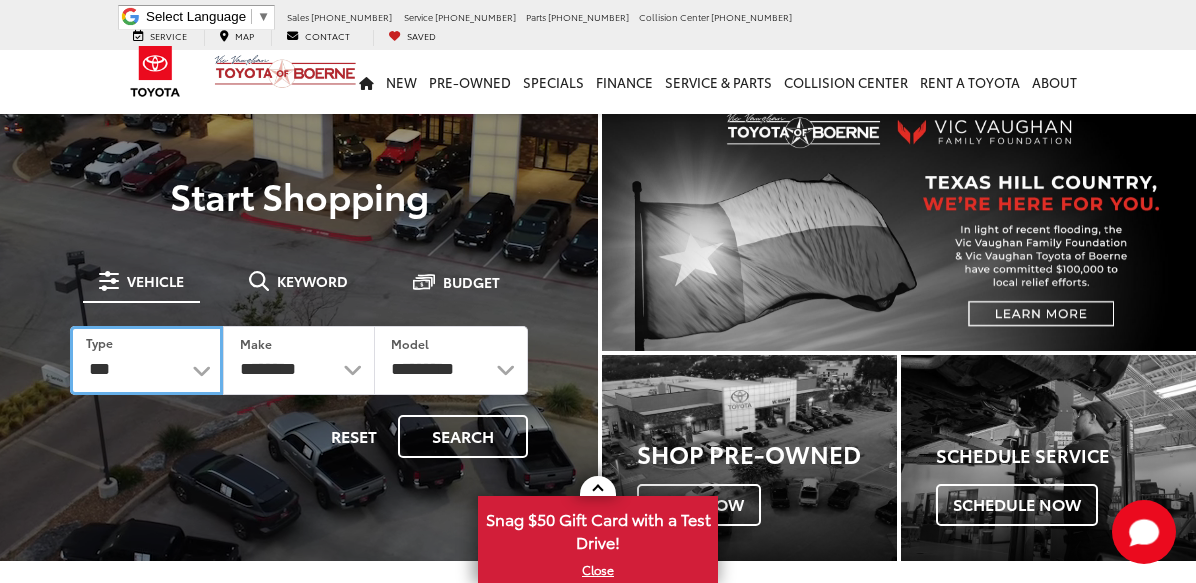 click on "***
***
****
*********" at bounding box center [146, 360] 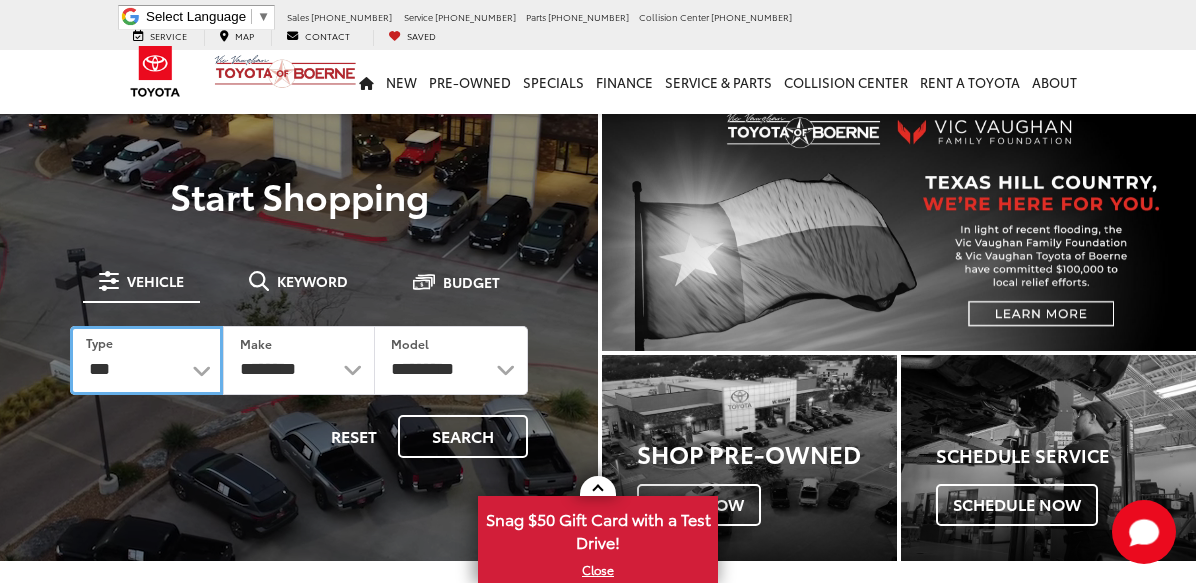 select on "******" 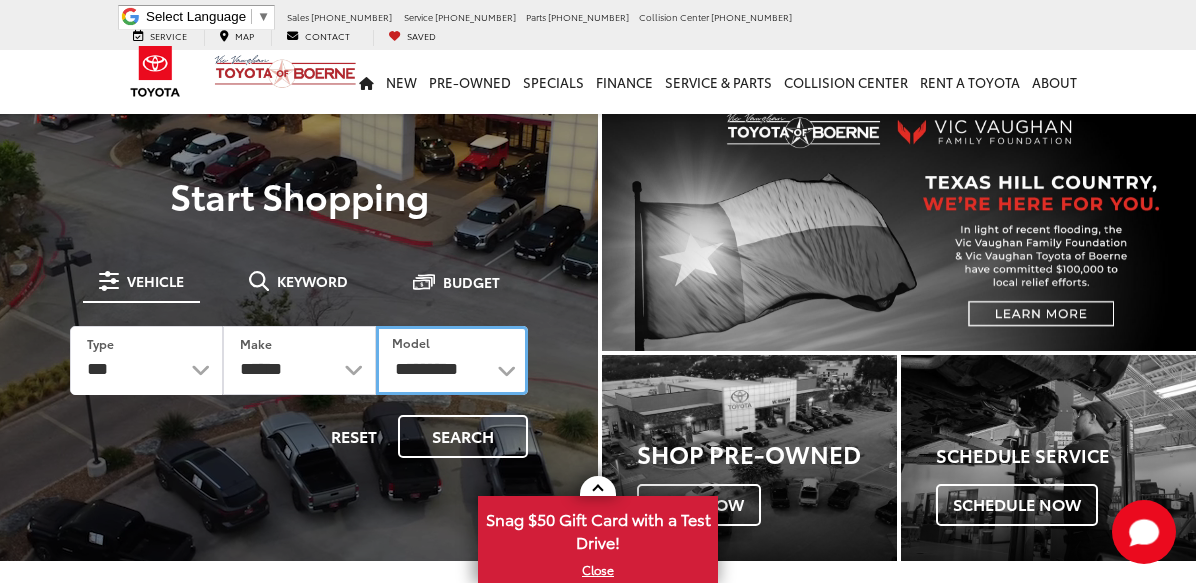 click on "**********" at bounding box center [452, 360] 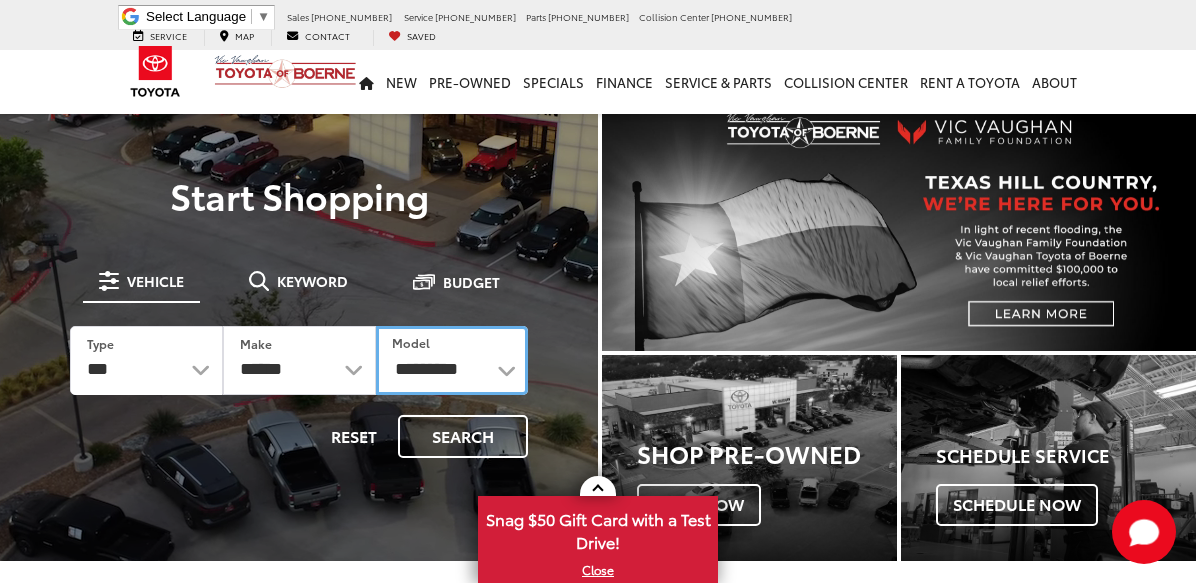 select on "**********" 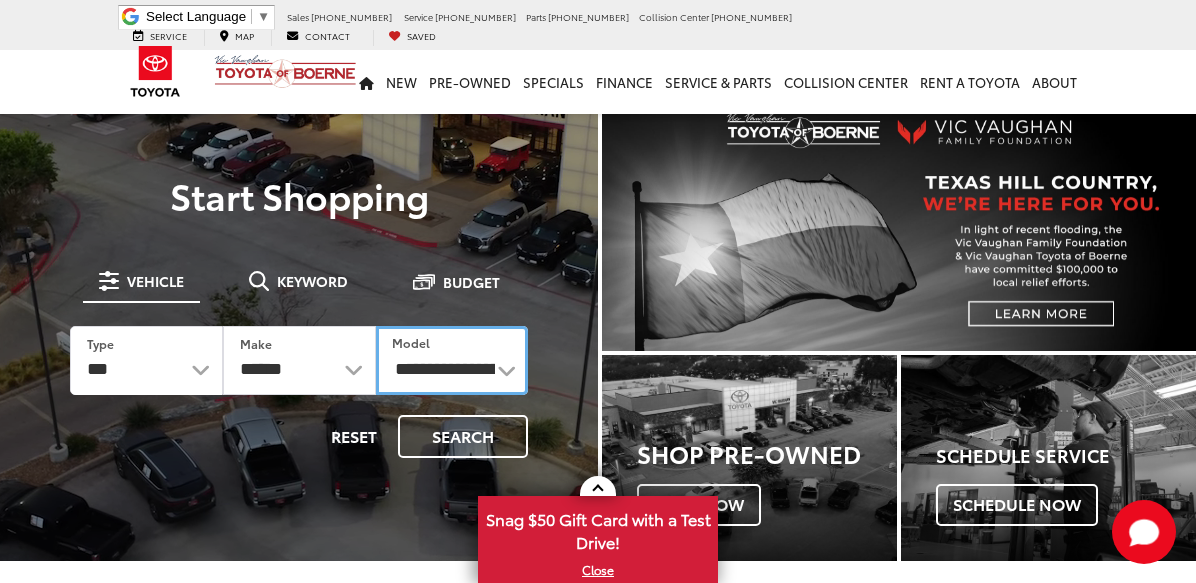 click on "**********" at bounding box center [452, 360] 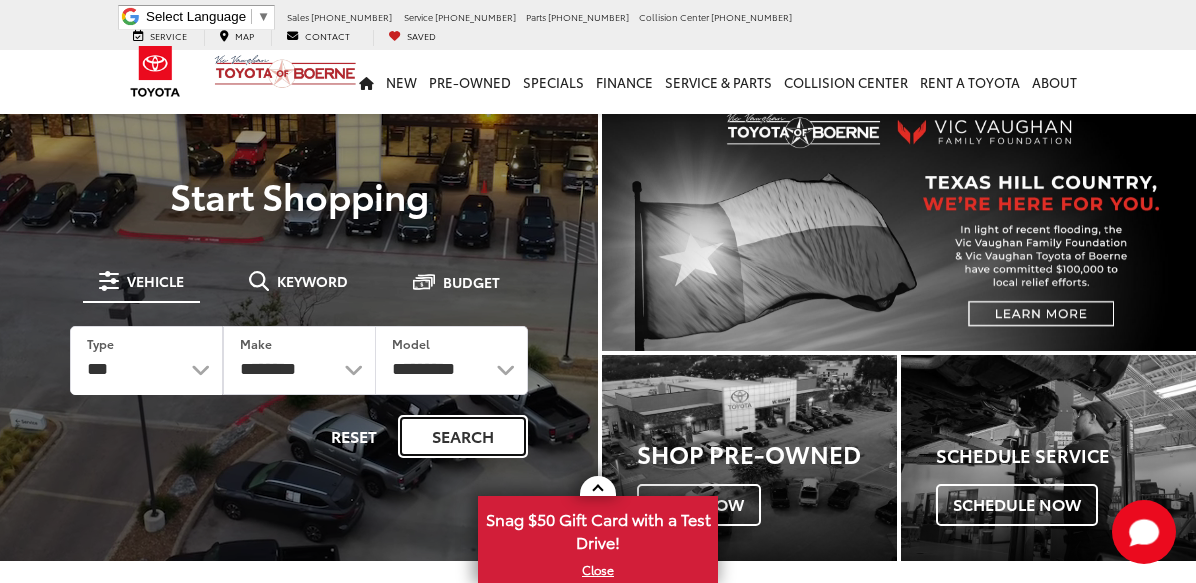 click on "Search" at bounding box center [463, 436] 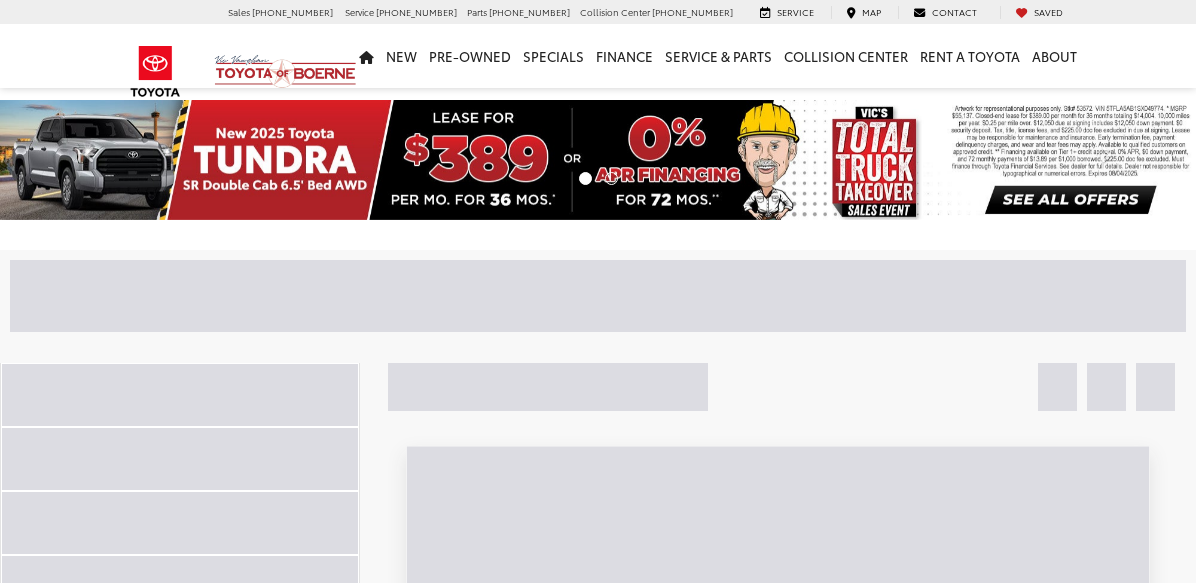 scroll, scrollTop: 0, scrollLeft: 0, axis: both 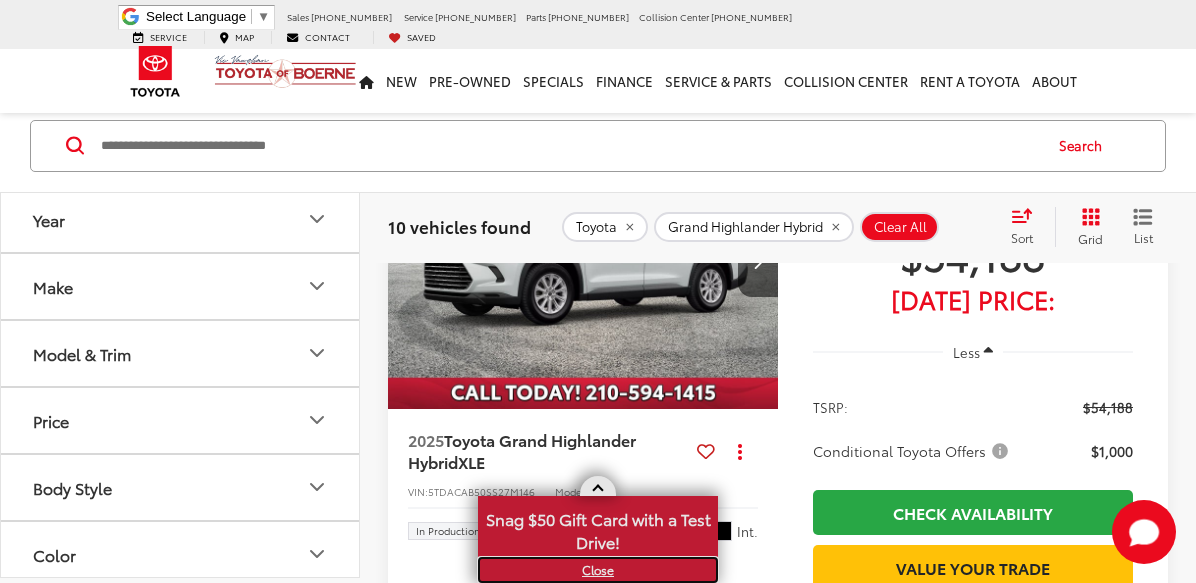 click on "X" at bounding box center (598, 570) 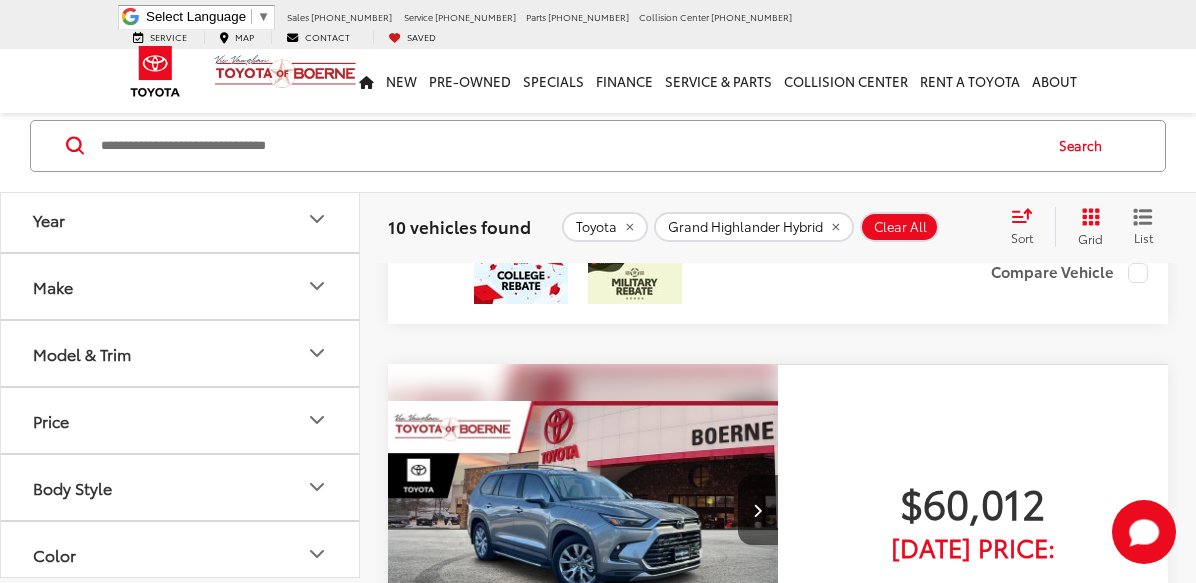 scroll, scrollTop: 2400, scrollLeft: 0, axis: vertical 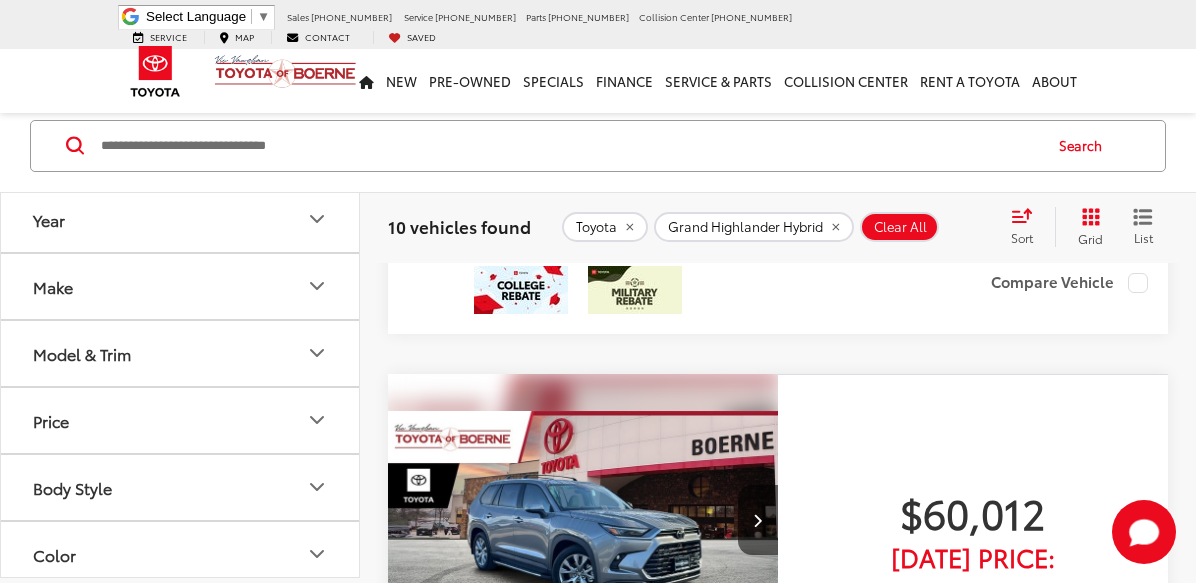 click 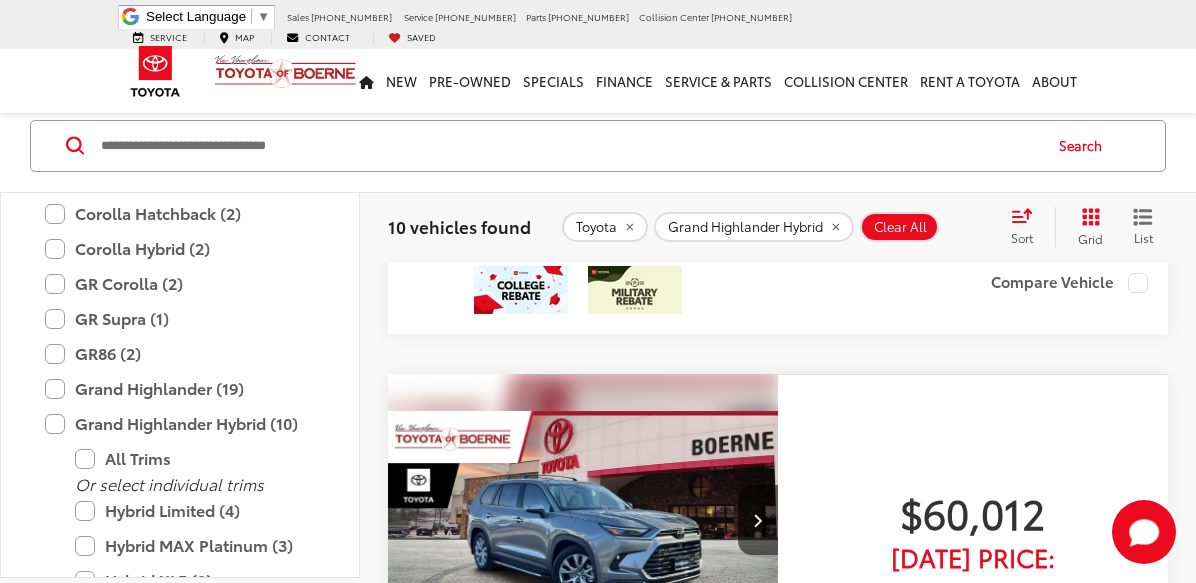 scroll, scrollTop: 500, scrollLeft: 0, axis: vertical 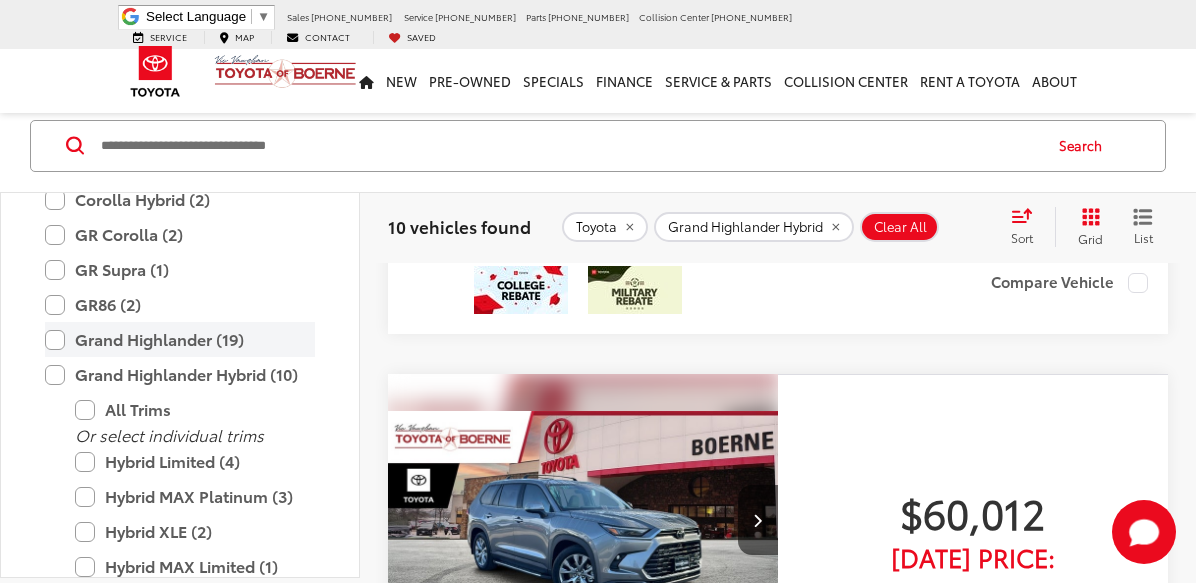 click on "Grand Highlander (19)" at bounding box center [180, 340] 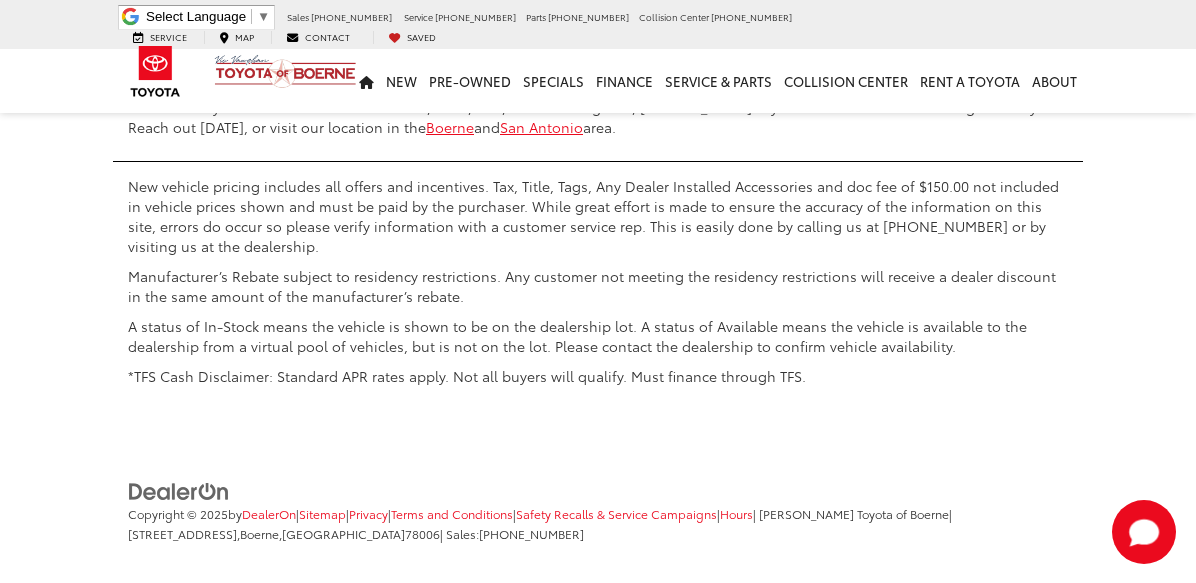 scroll, scrollTop: 9651, scrollLeft: 0, axis: vertical 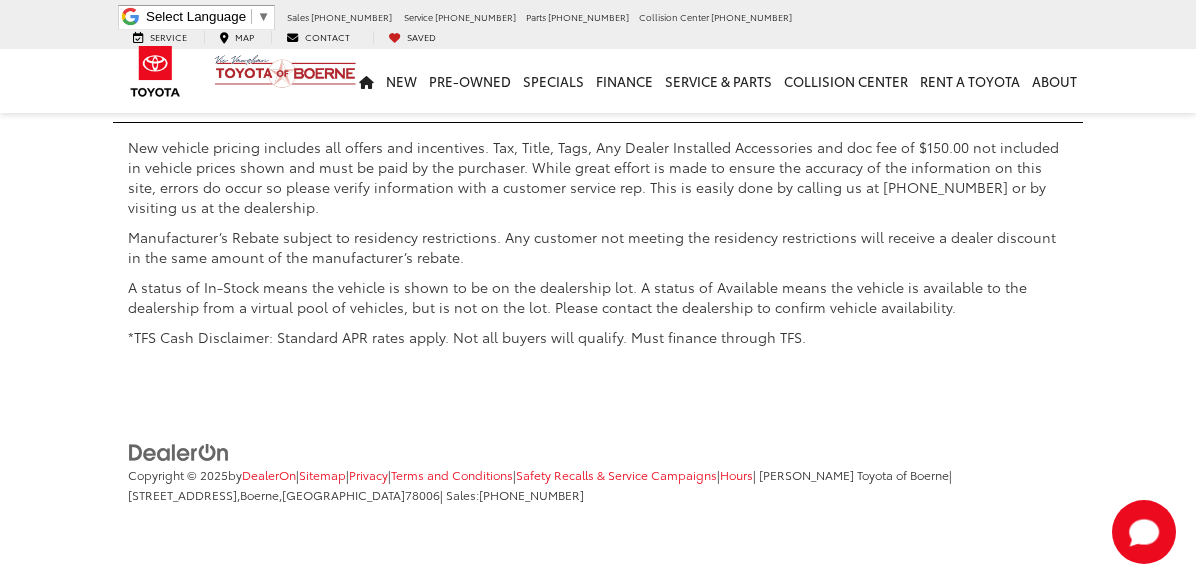 click on "2" at bounding box center [934, -204] 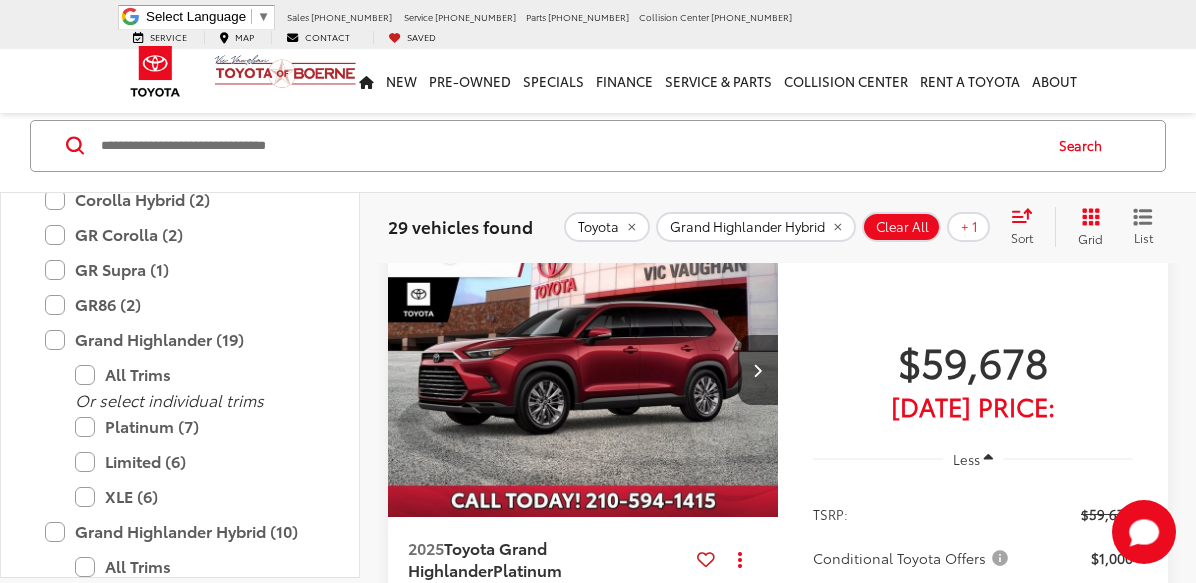 scroll, scrollTop: 6451, scrollLeft: 0, axis: vertical 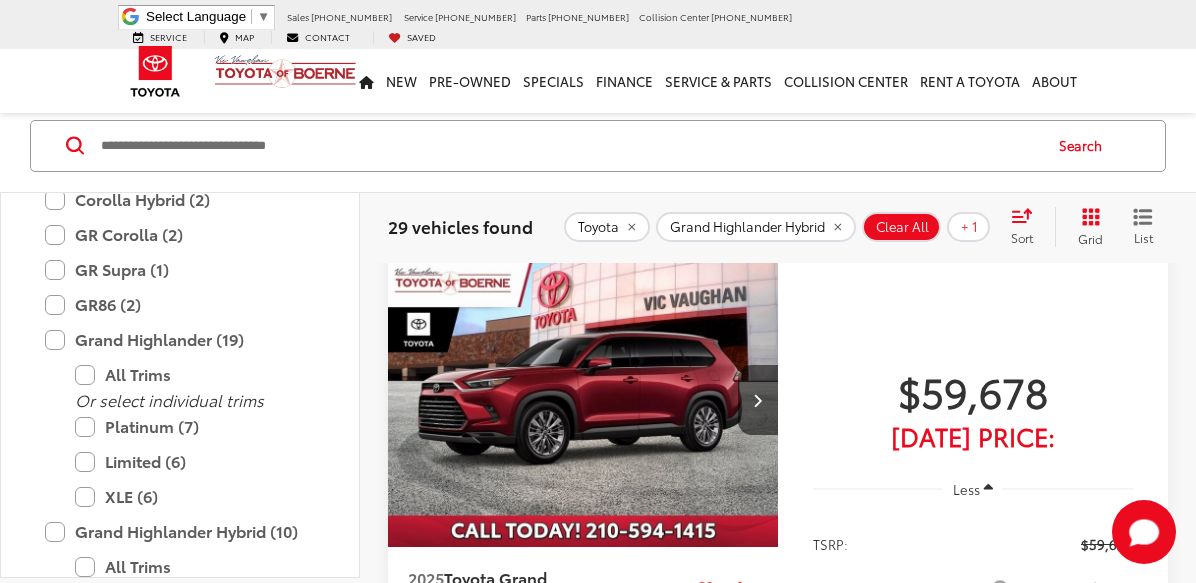 click on "Toyota Grand Highlander Hybrid" at bounding box center [522, -199] 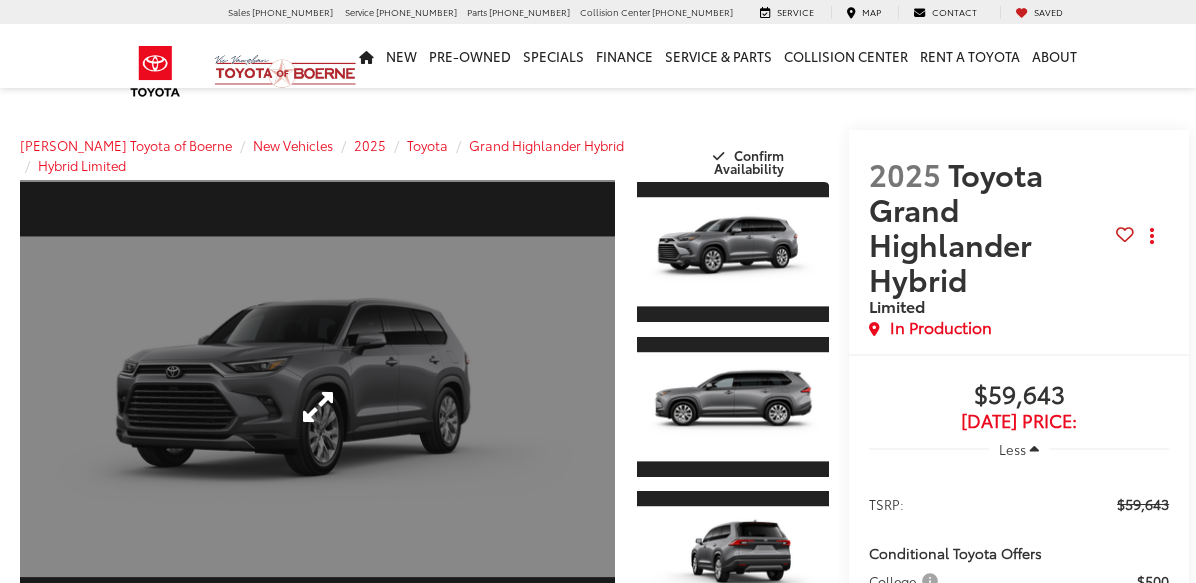 scroll, scrollTop: 0, scrollLeft: 0, axis: both 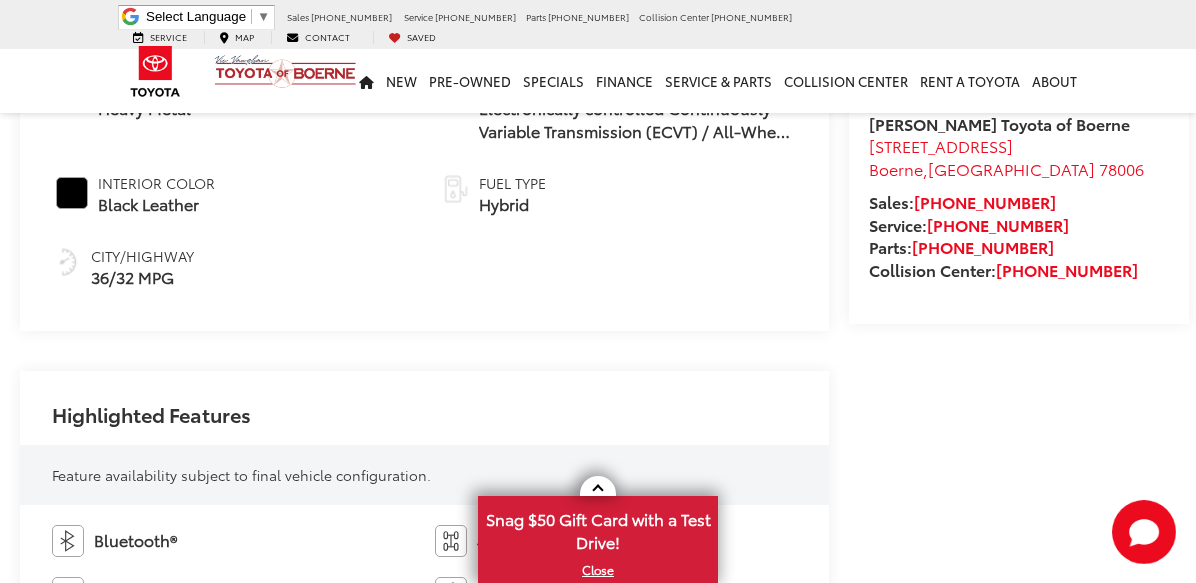 click on "View More Highlights..." at bounding box center [140, 754] 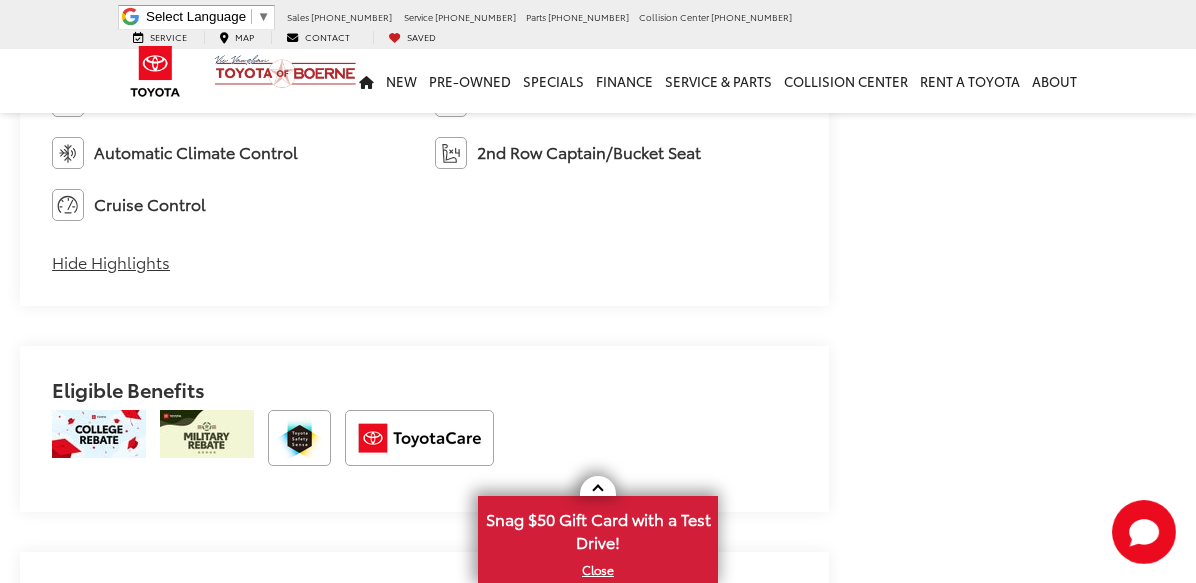 scroll, scrollTop: 1700, scrollLeft: 0, axis: vertical 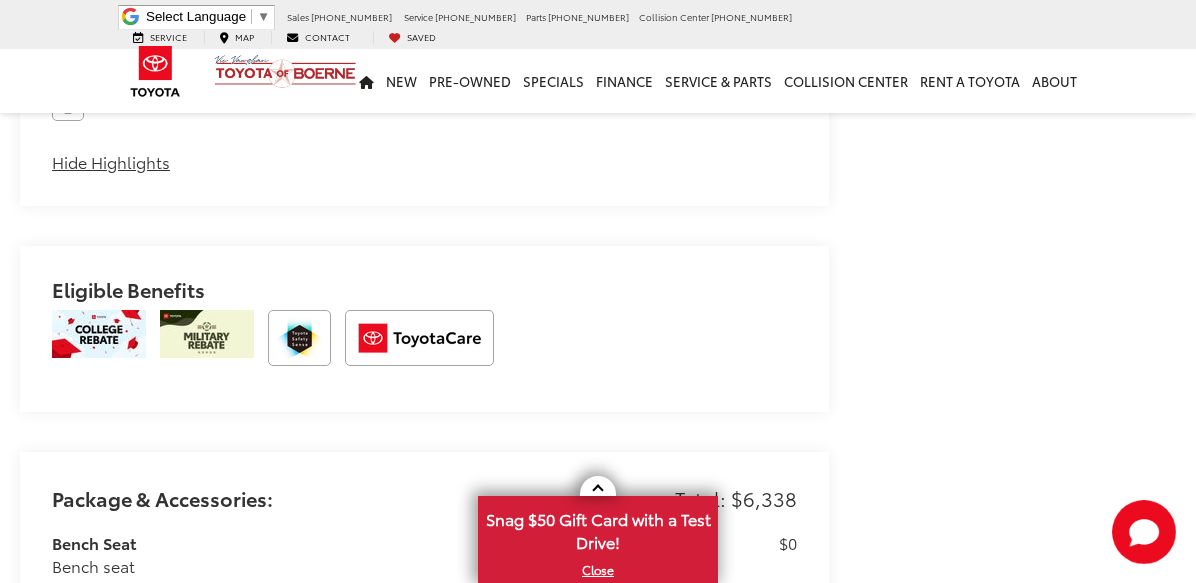 click on "Read More..." at bounding box center [100, 750] 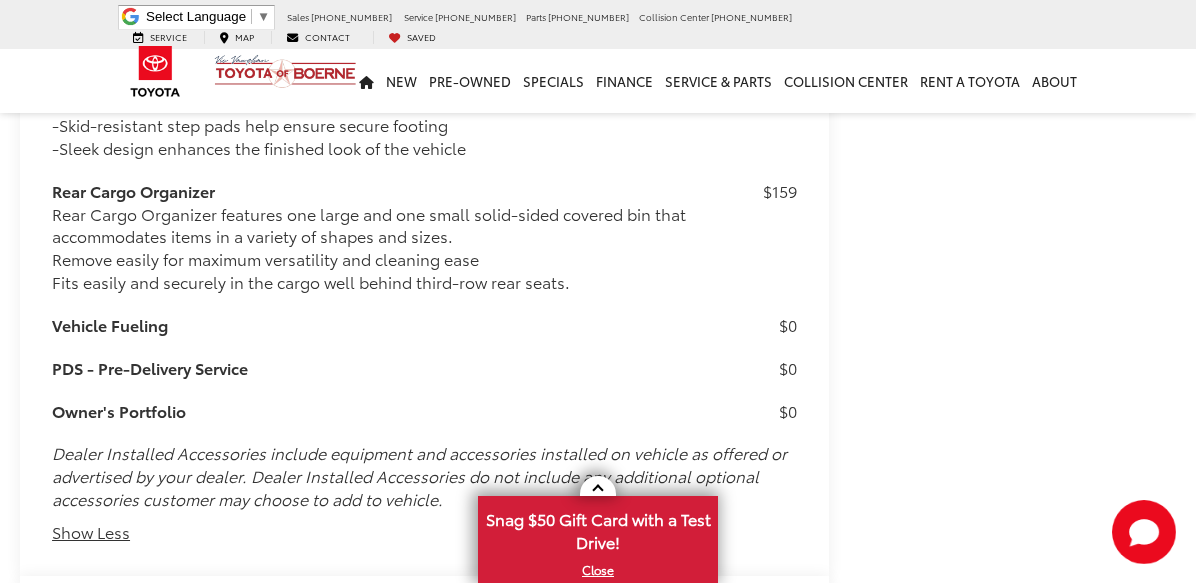 scroll, scrollTop: 3616, scrollLeft: 0, axis: vertical 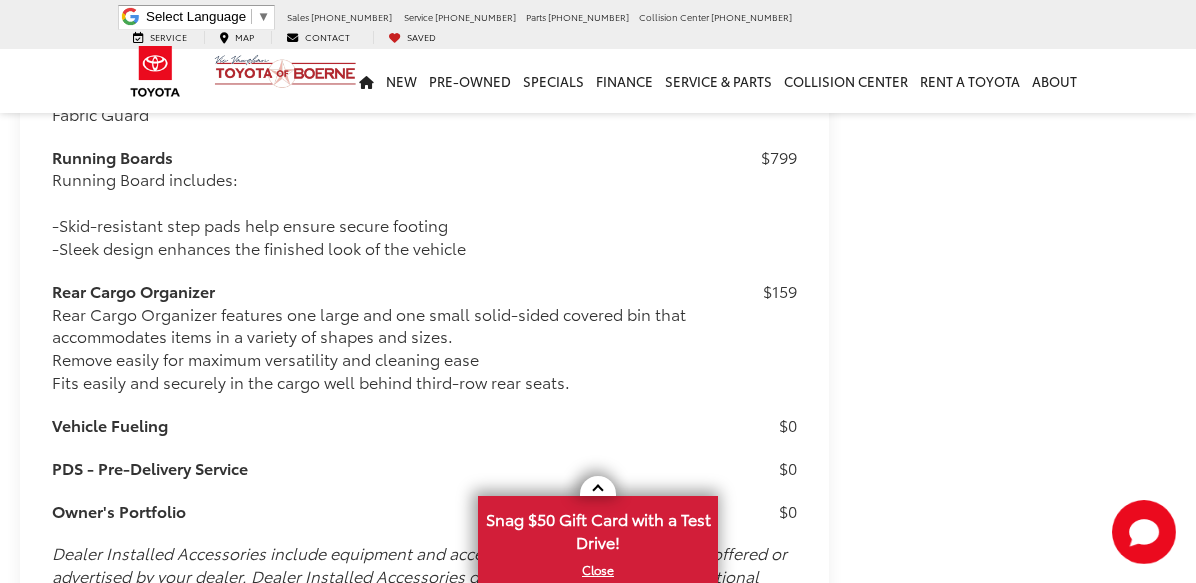 click on "Interior" at bounding box center [186, 766] 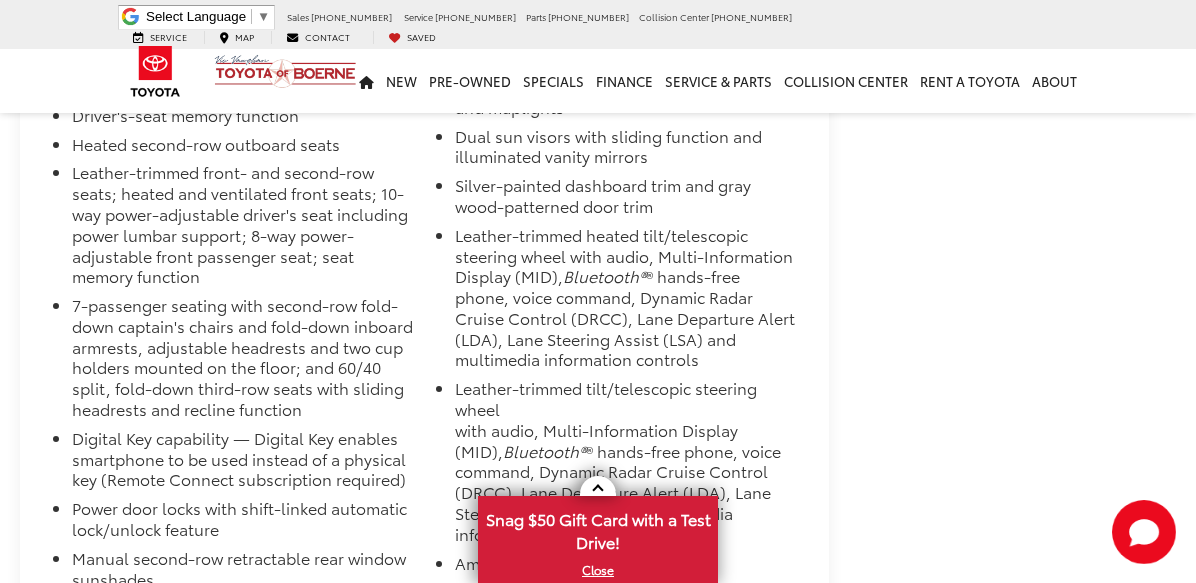 scroll, scrollTop: 4316, scrollLeft: 0, axis: vertical 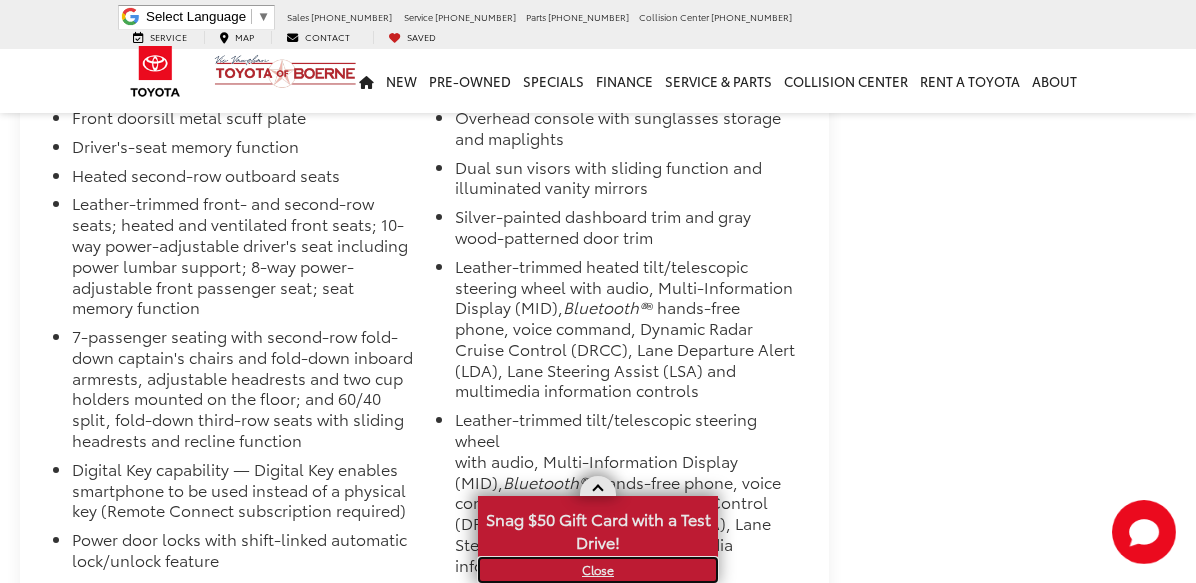click on "X" at bounding box center (598, 570) 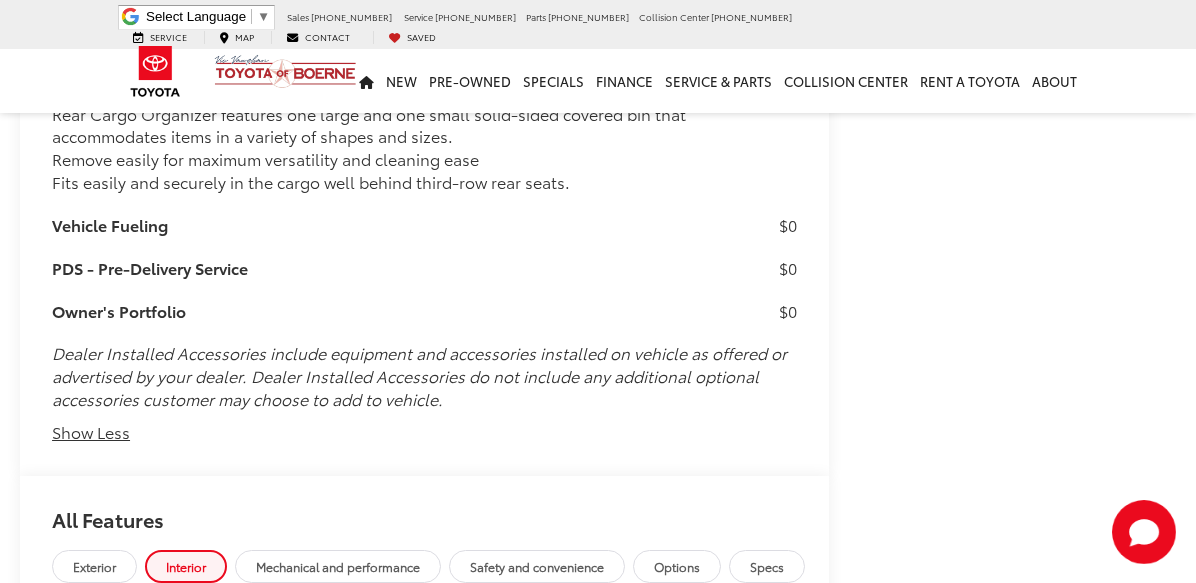 scroll, scrollTop: 3716, scrollLeft: 0, axis: vertical 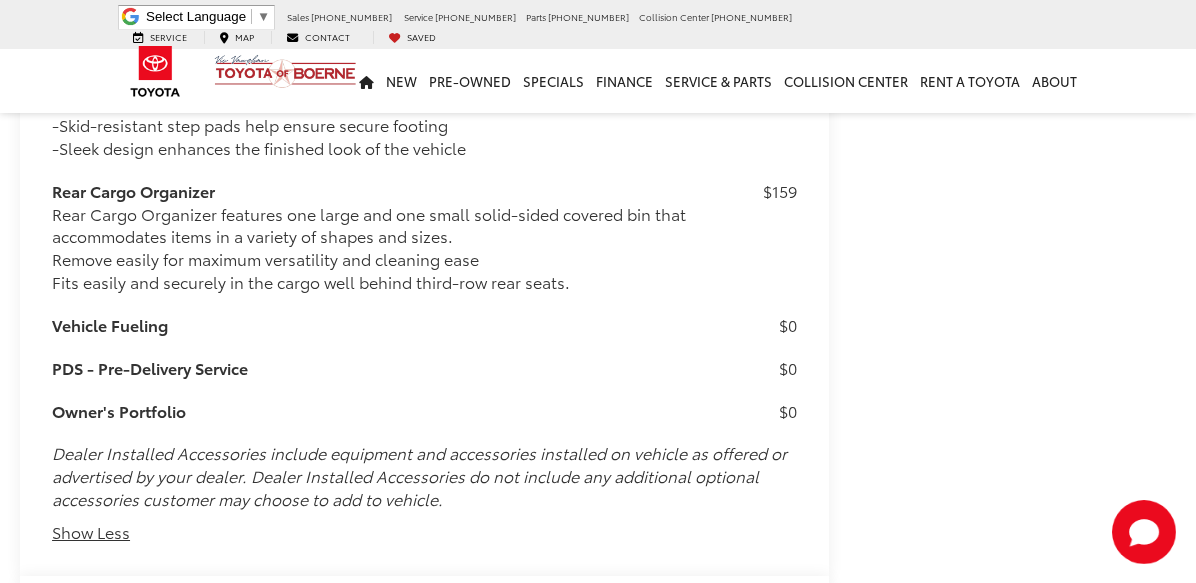 click on "Mechanical and performance" at bounding box center (338, 666) 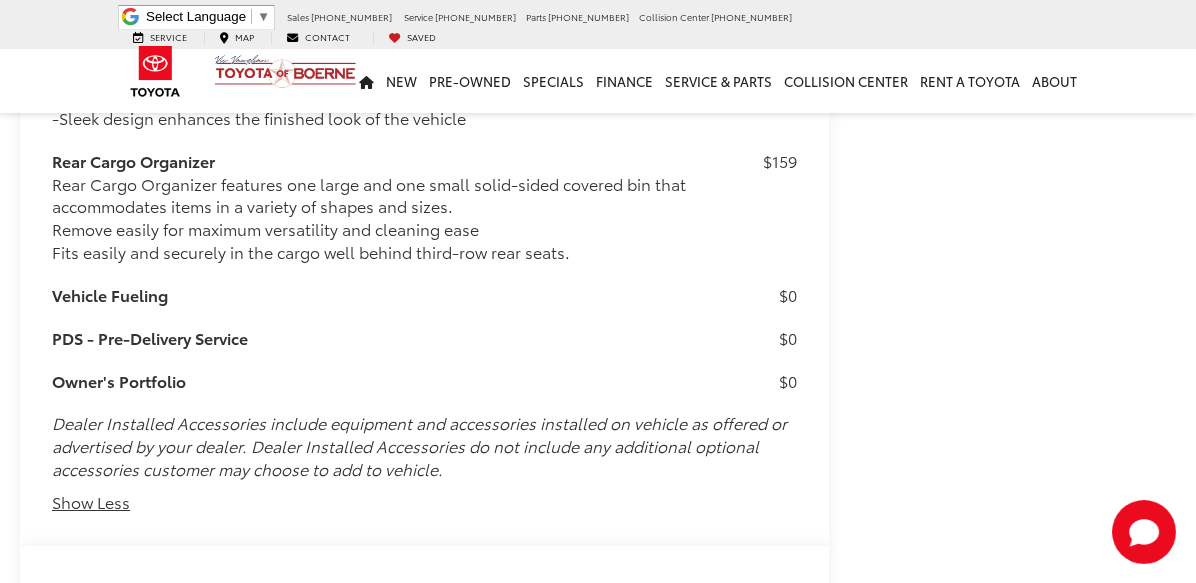 scroll, scrollTop: 3716, scrollLeft: 0, axis: vertical 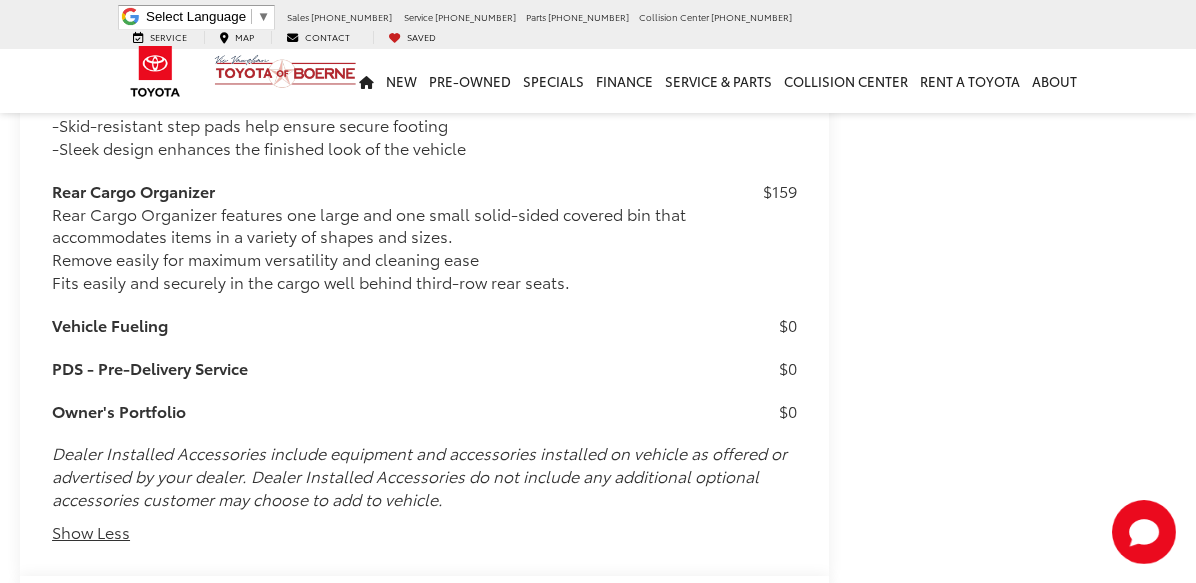 click on "Options" at bounding box center [677, 666] 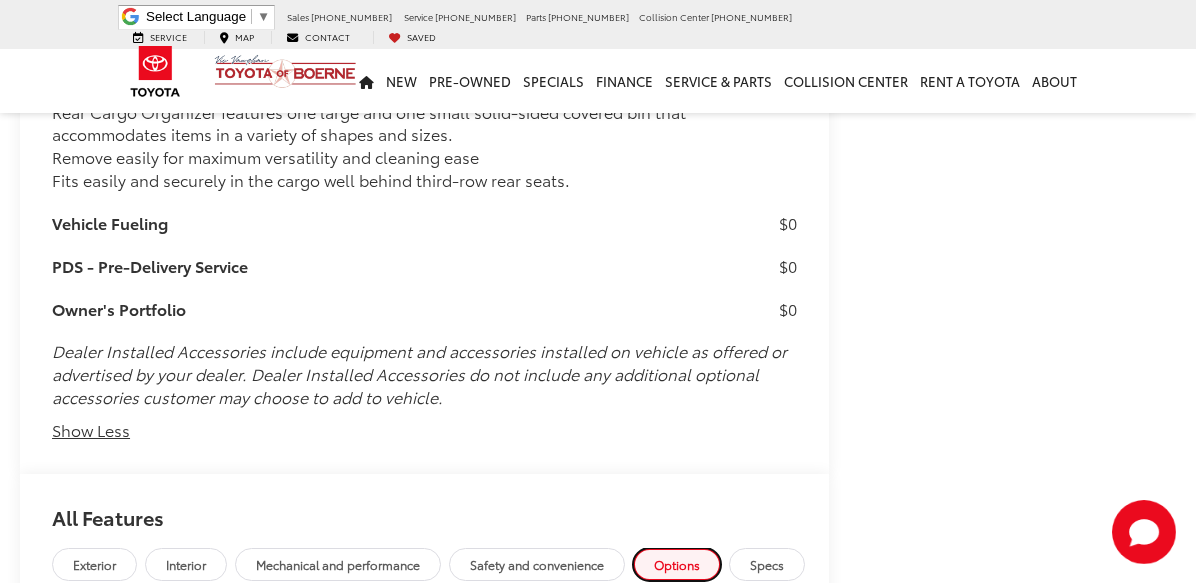 scroll, scrollTop: 3816, scrollLeft: 0, axis: vertical 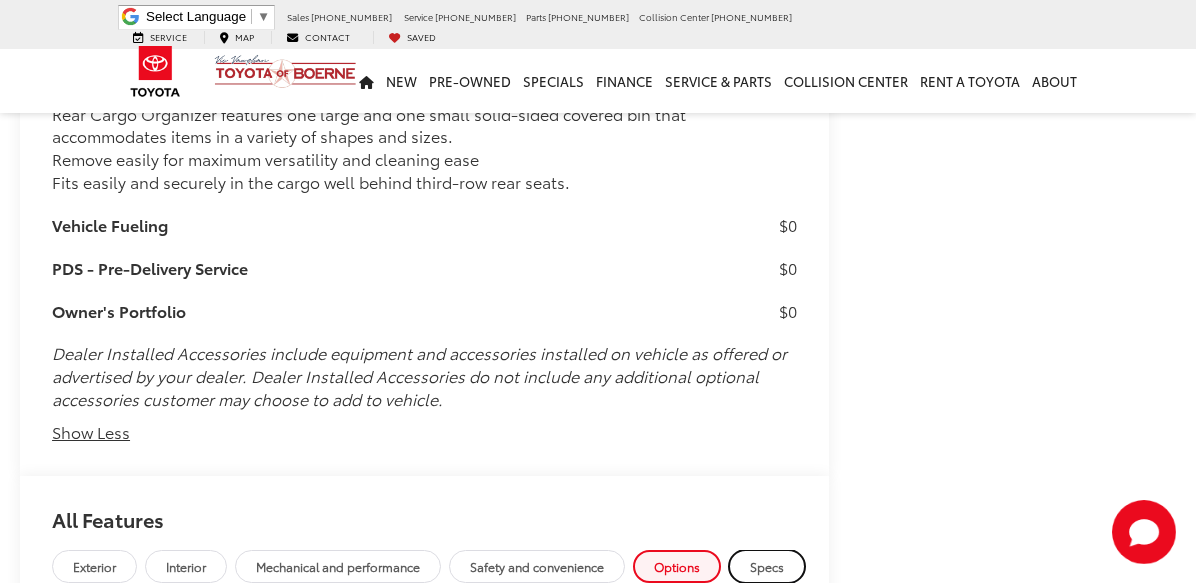 click on "Specs" at bounding box center (767, 566) 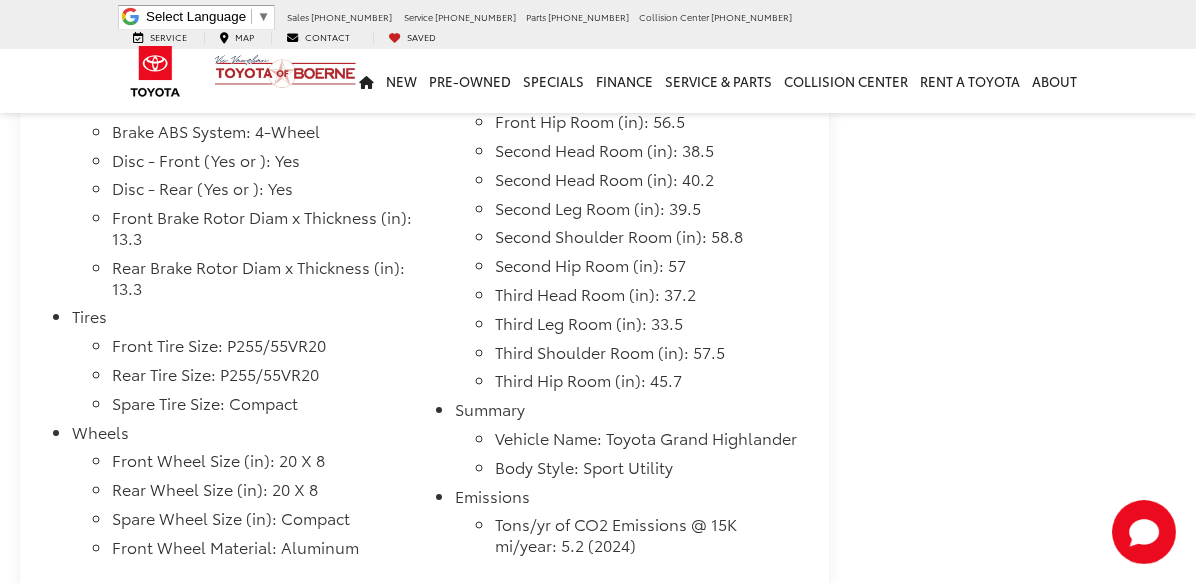 scroll, scrollTop: 5116, scrollLeft: 0, axis: vertical 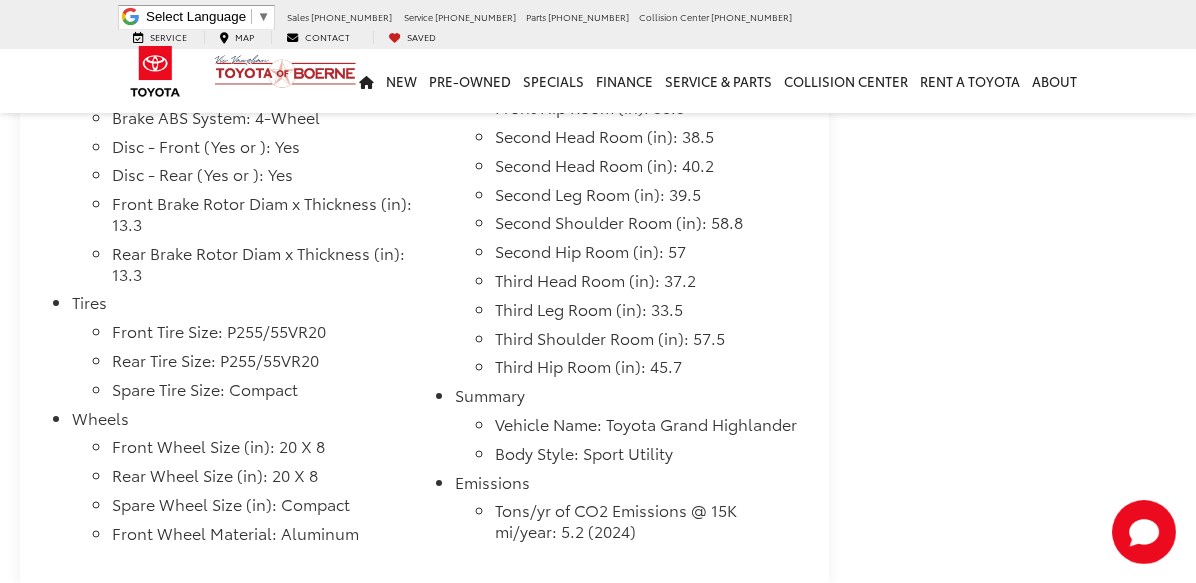 click on "Read More..." at bounding box center [100, 859] 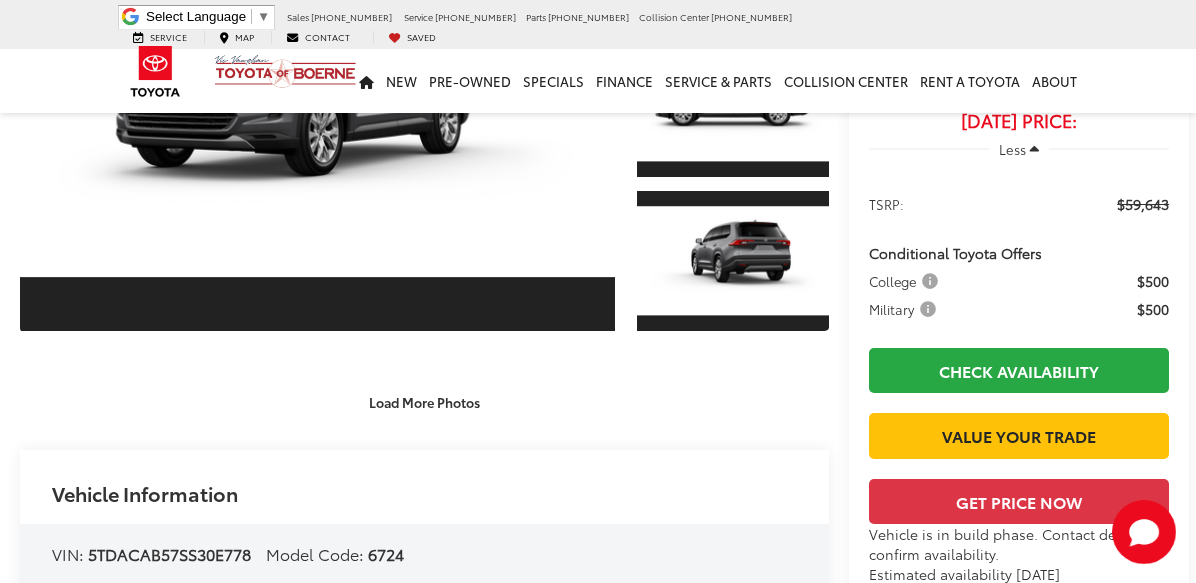 scroll, scrollTop: 400, scrollLeft: 0, axis: vertical 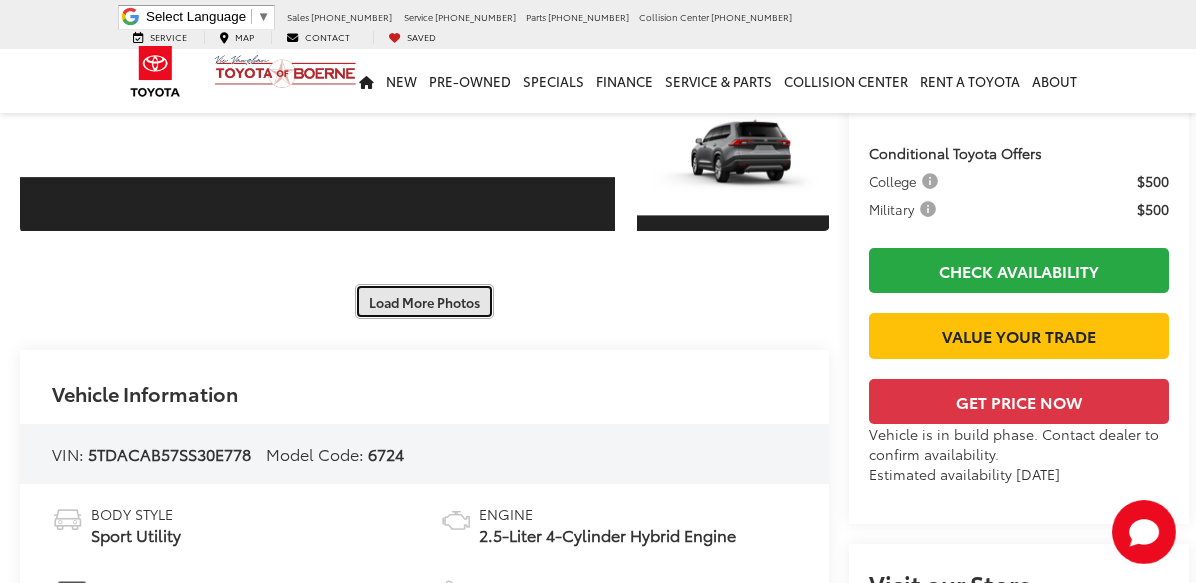 click on "Load More Photos" at bounding box center [424, 301] 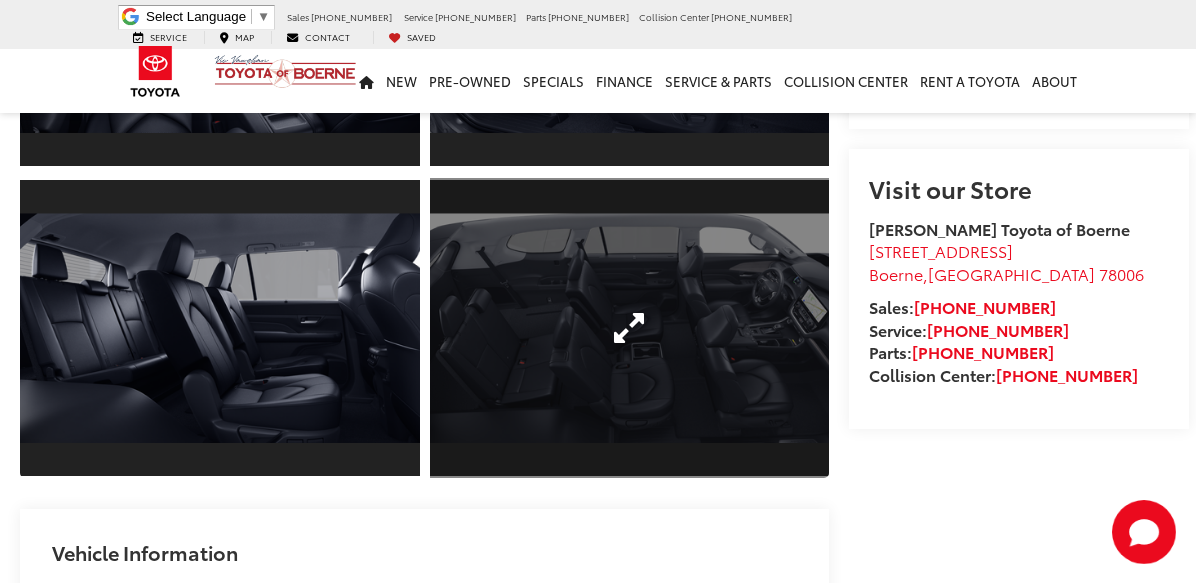 scroll, scrollTop: 800, scrollLeft: 0, axis: vertical 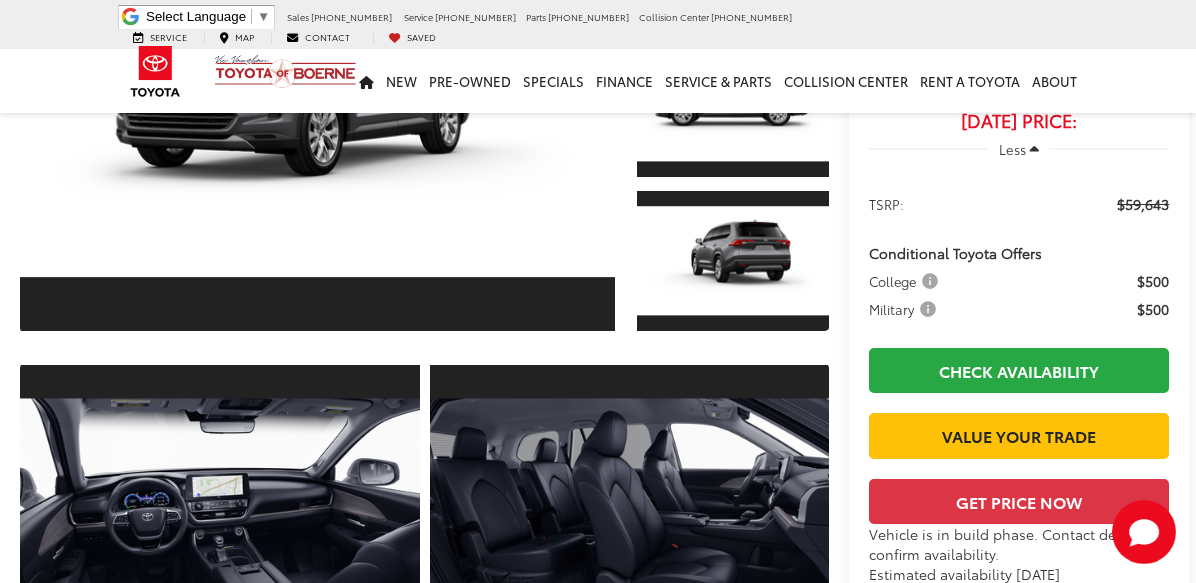 click on "Military" at bounding box center [904, 309] 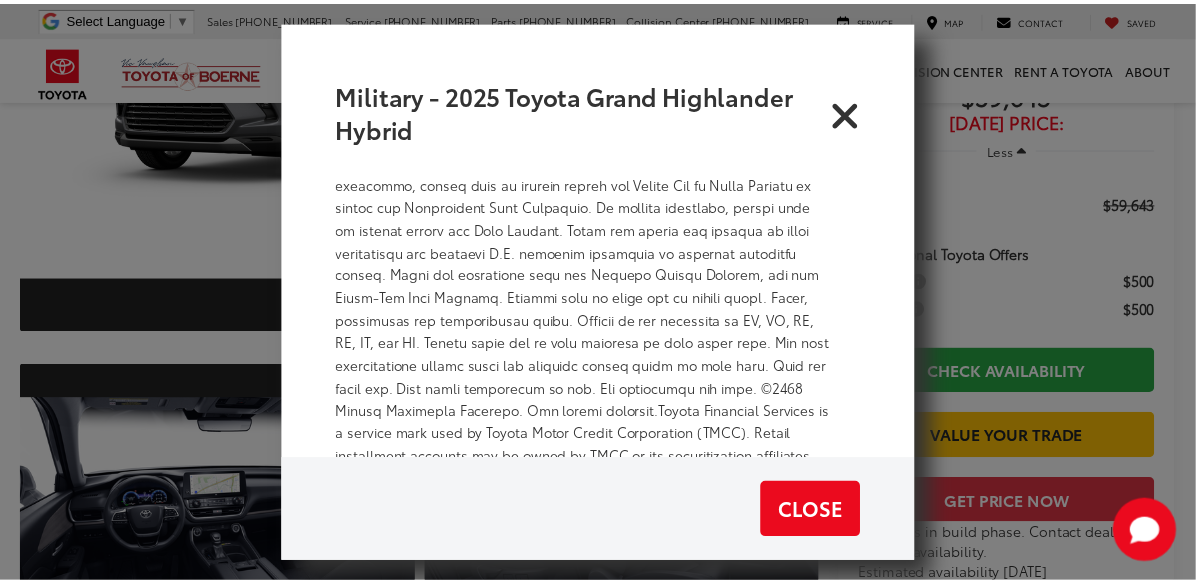 scroll, scrollTop: 887, scrollLeft: 0, axis: vertical 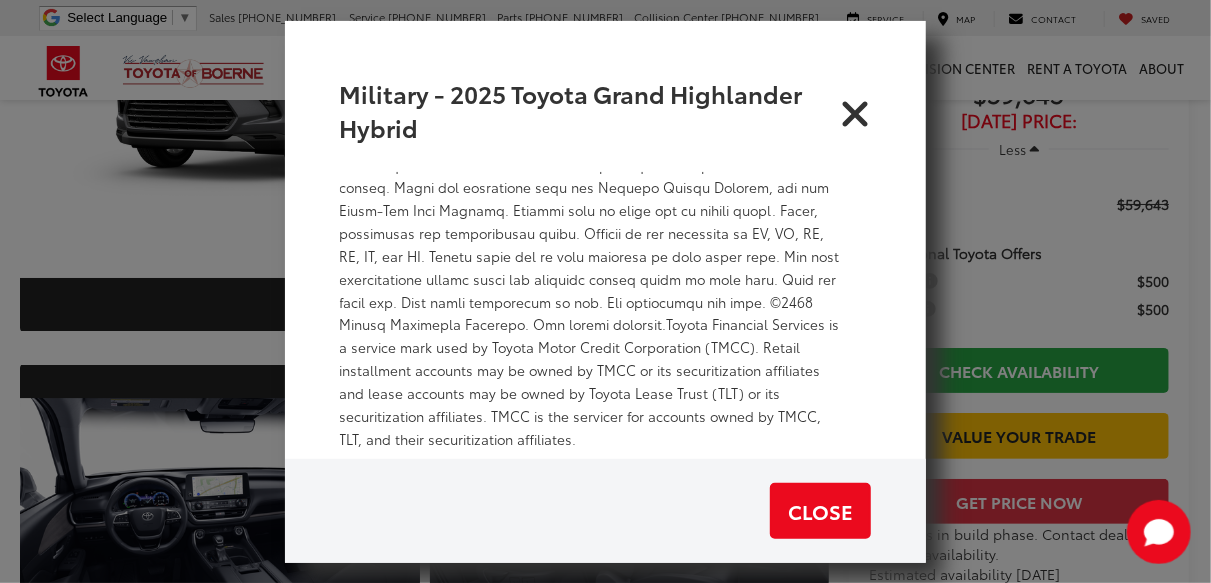 click at bounding box center [855, 109] 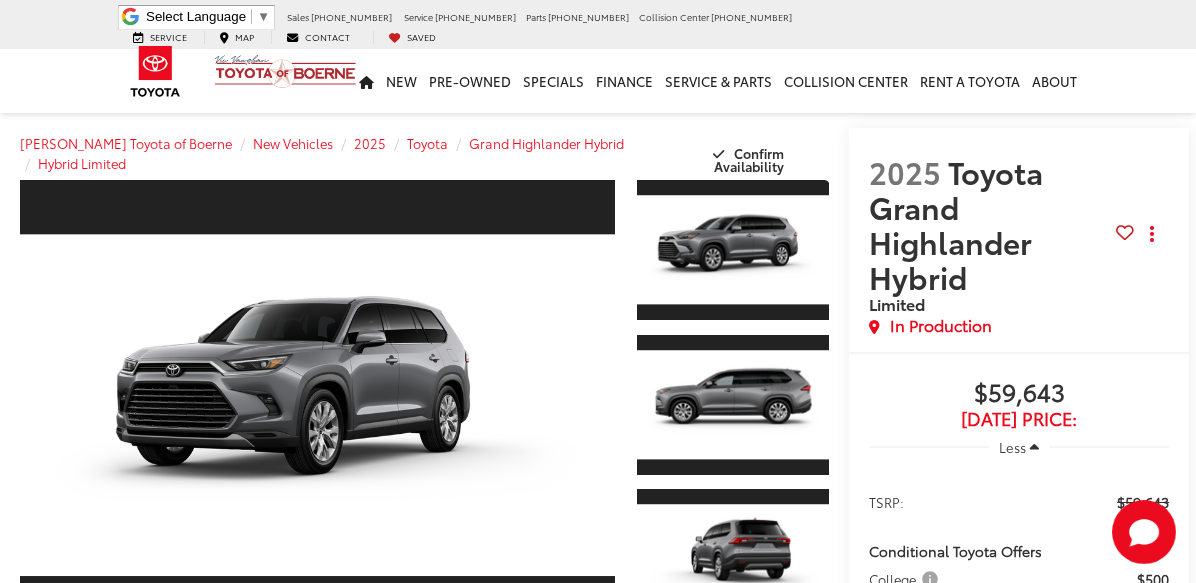 scroll, scrollTop: 0, scrollLeft: 0, axis: both 